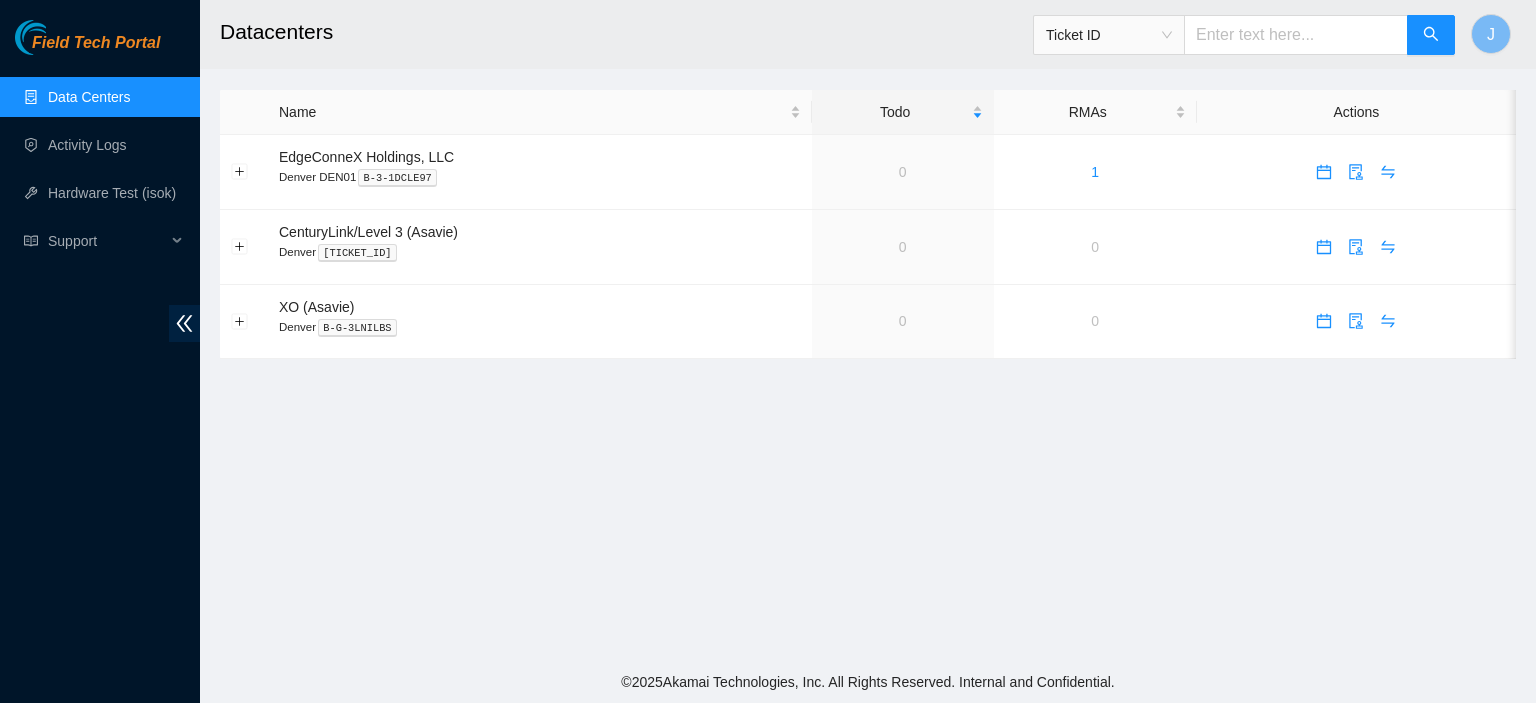 scroll, scrollTop: 0, scrollLeft: 0, axis: both 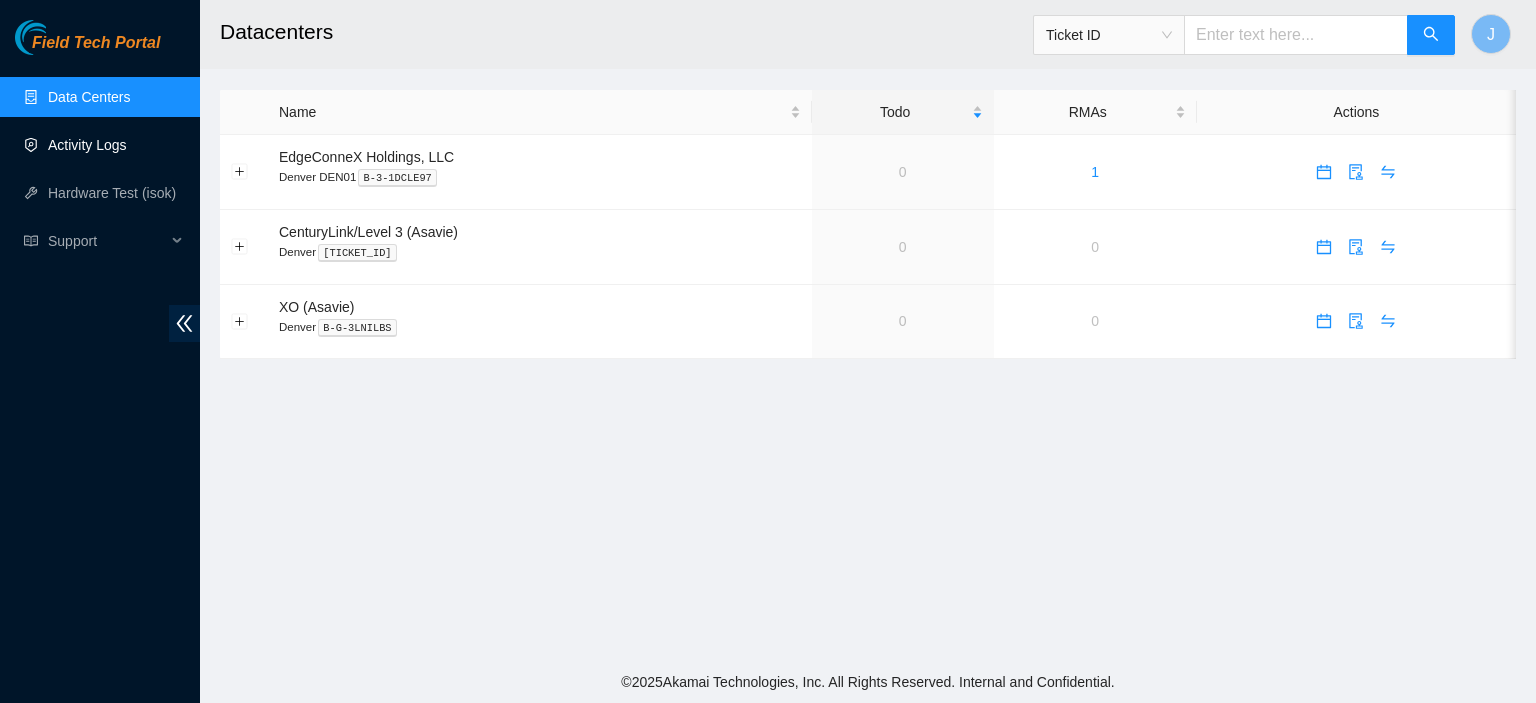 click on "Activity Logs" at bounding box center [87, 145] 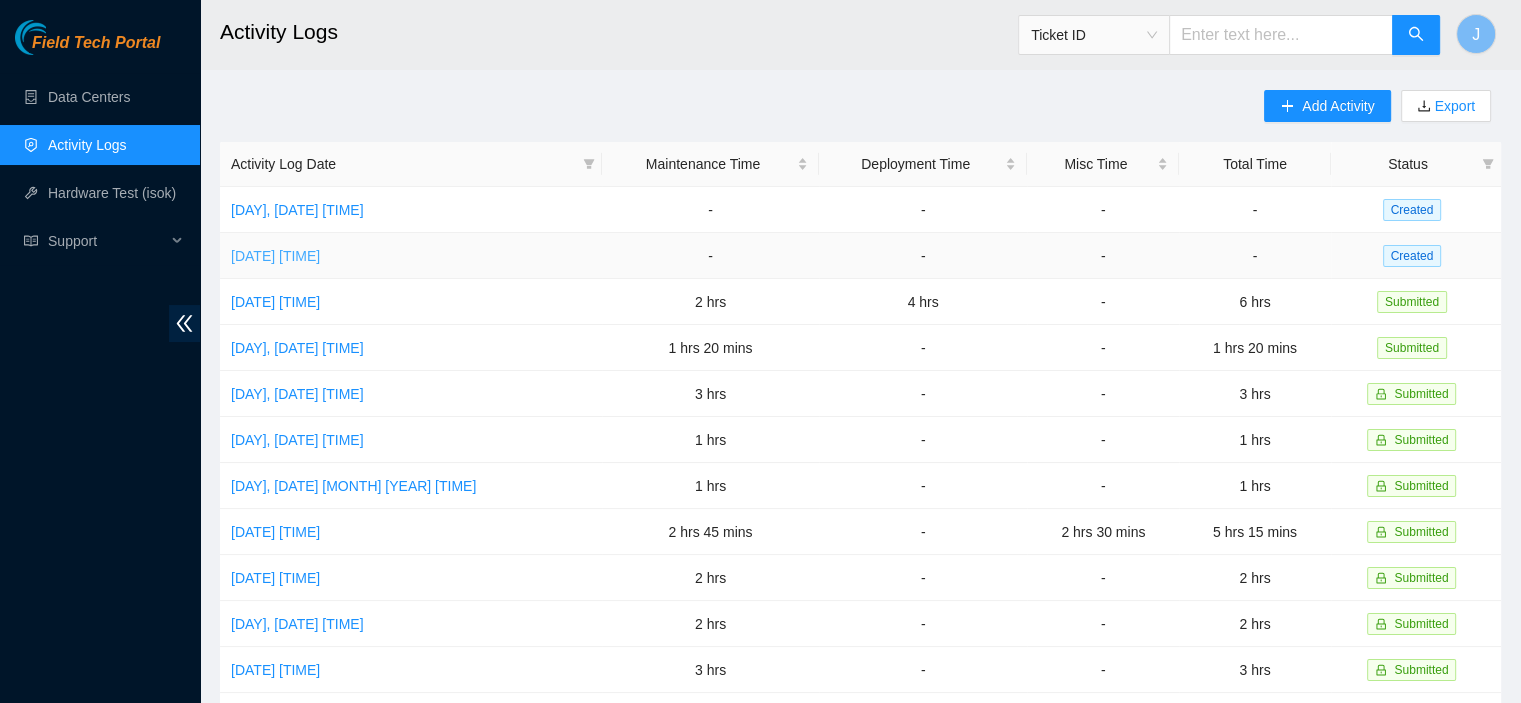 click on "[DATE] [TIME]" at bounding box center (275, 256) 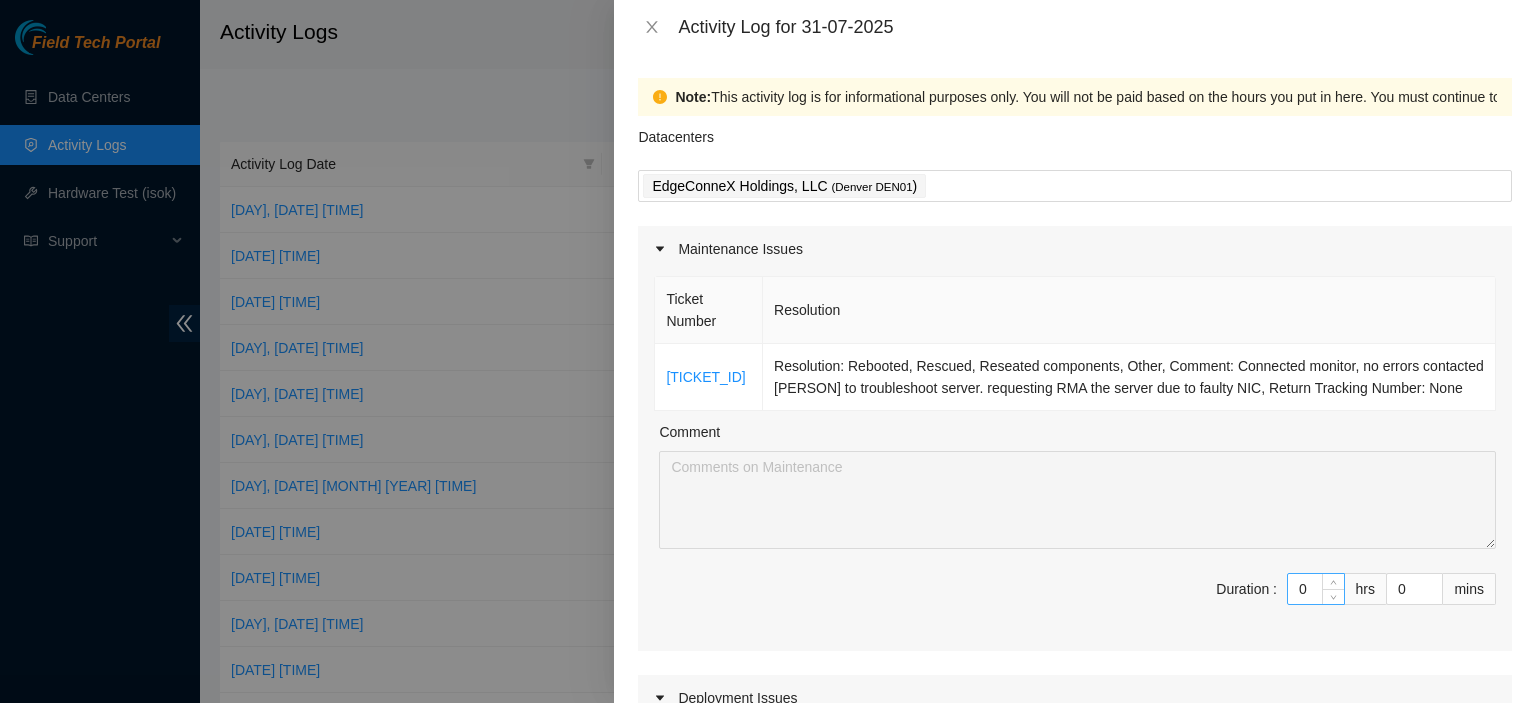 click on "0" at bounding box center (1316, 589) 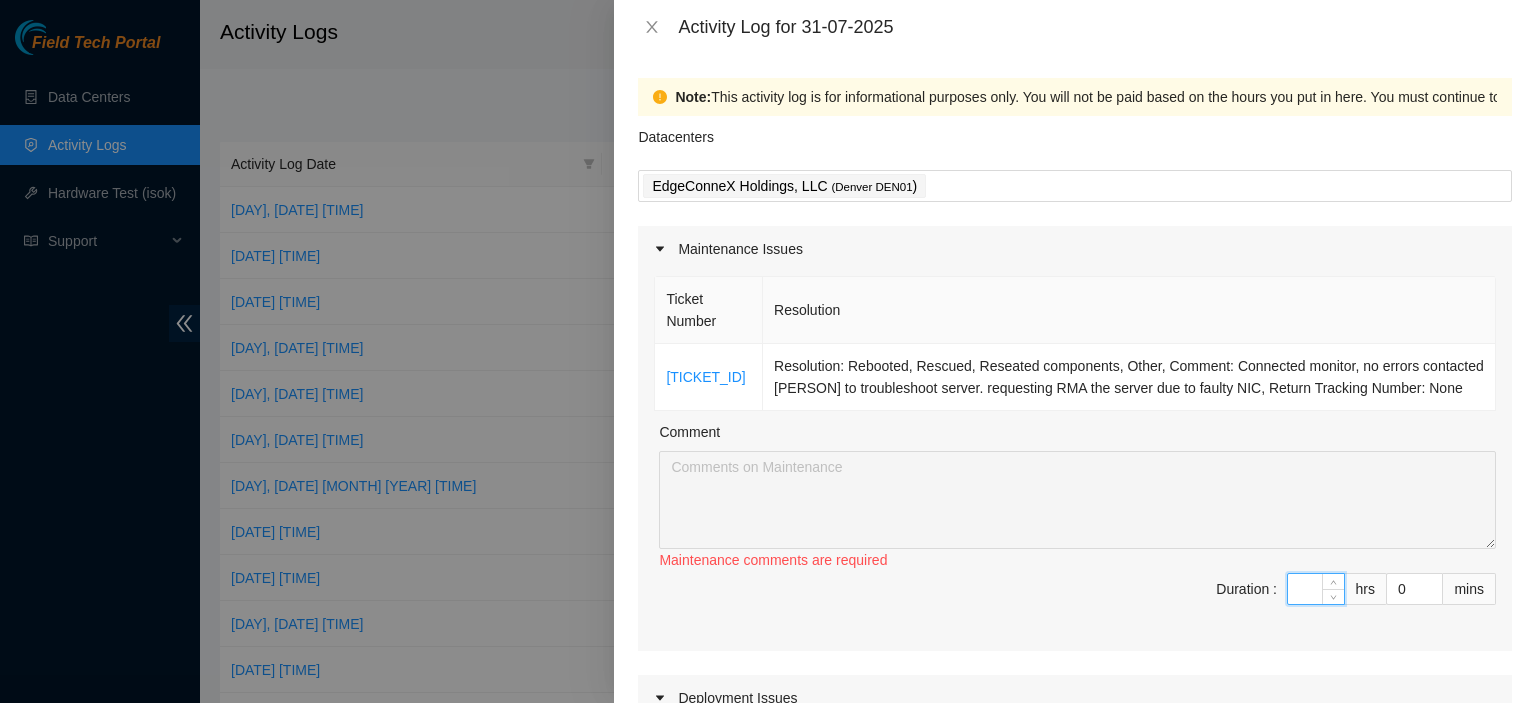 type on "1" 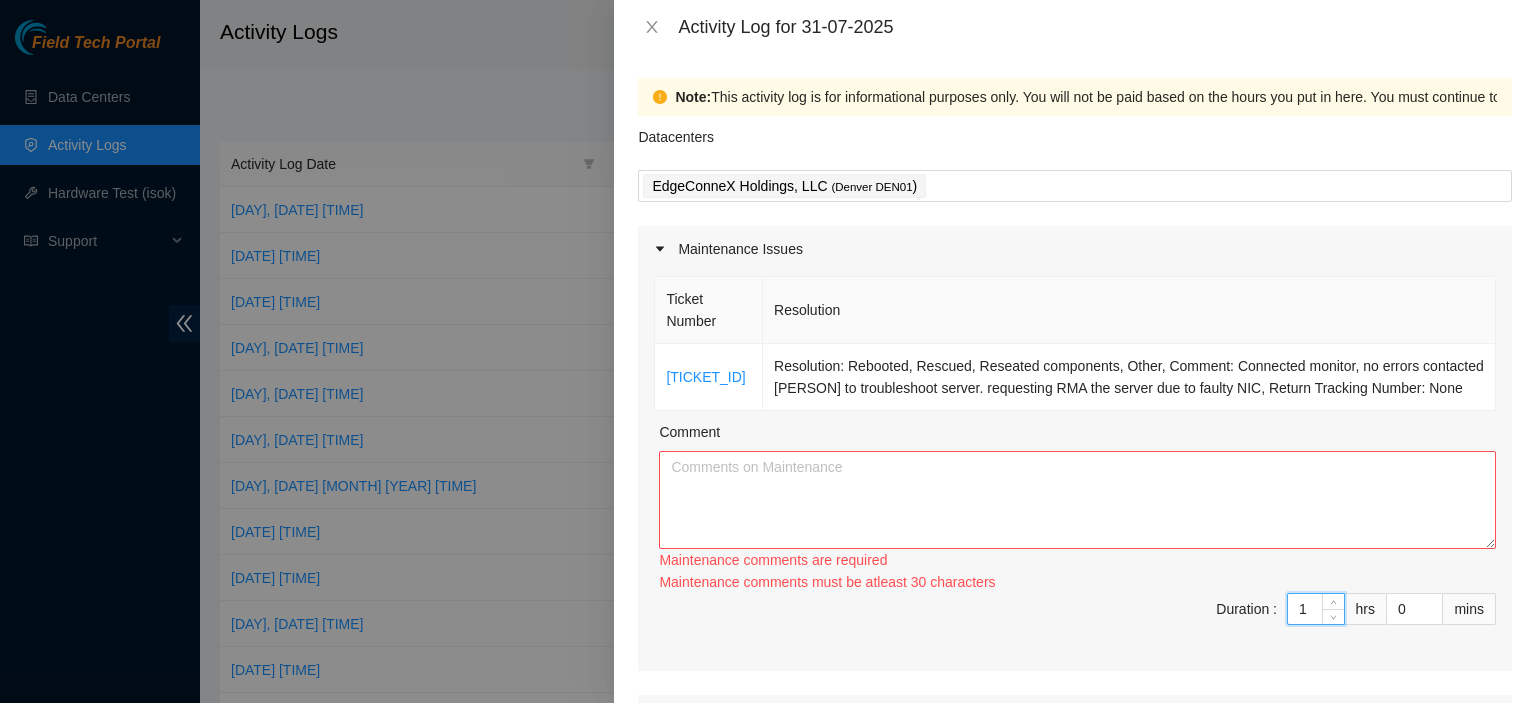 type on "1" 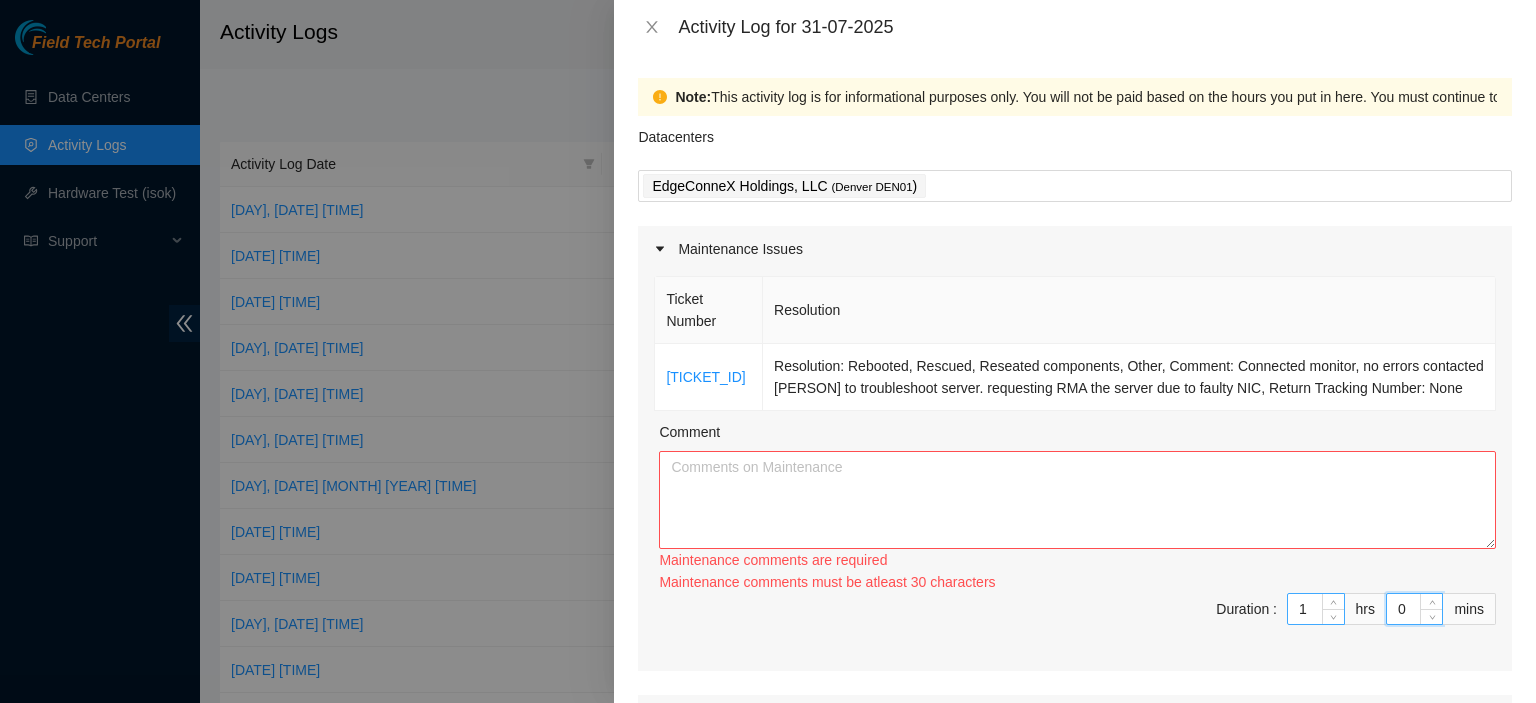 type on "1" 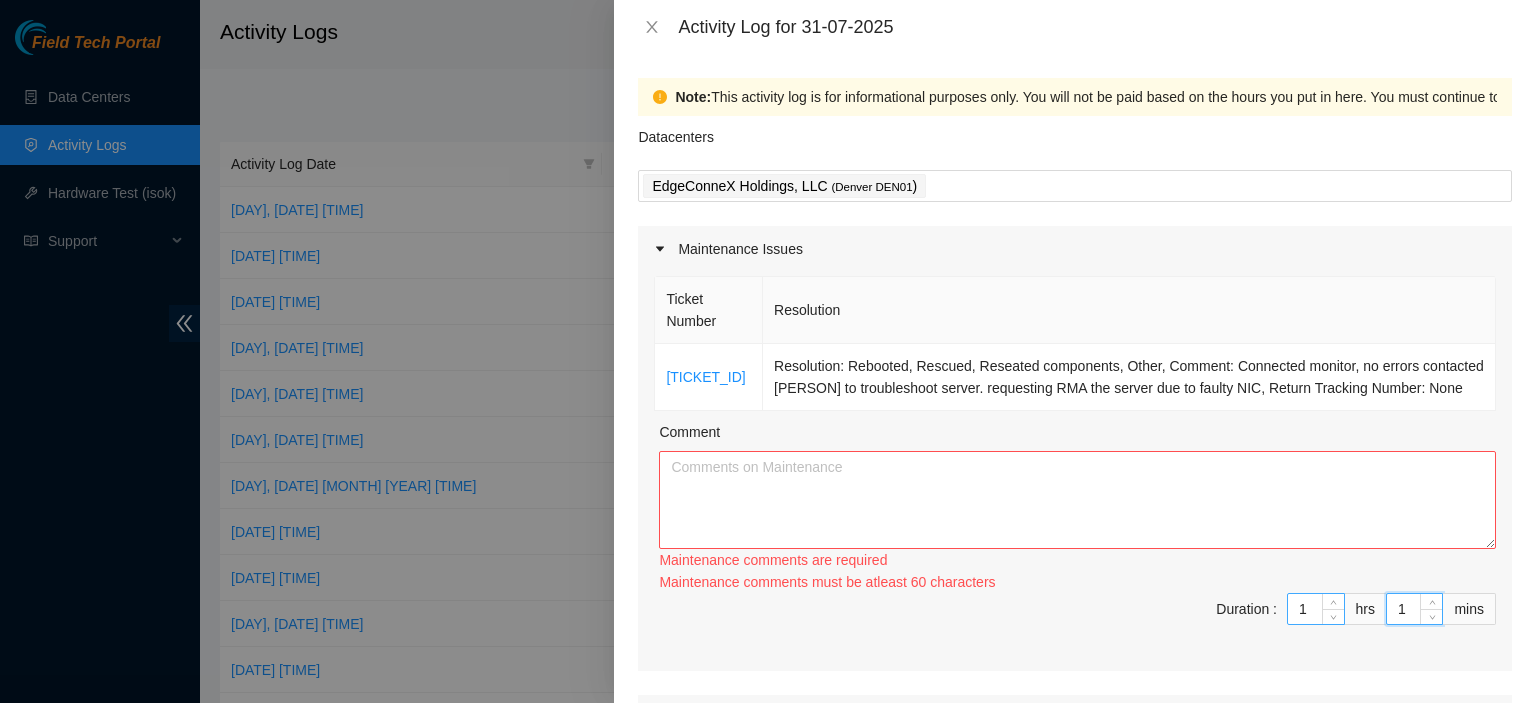 type on "10" 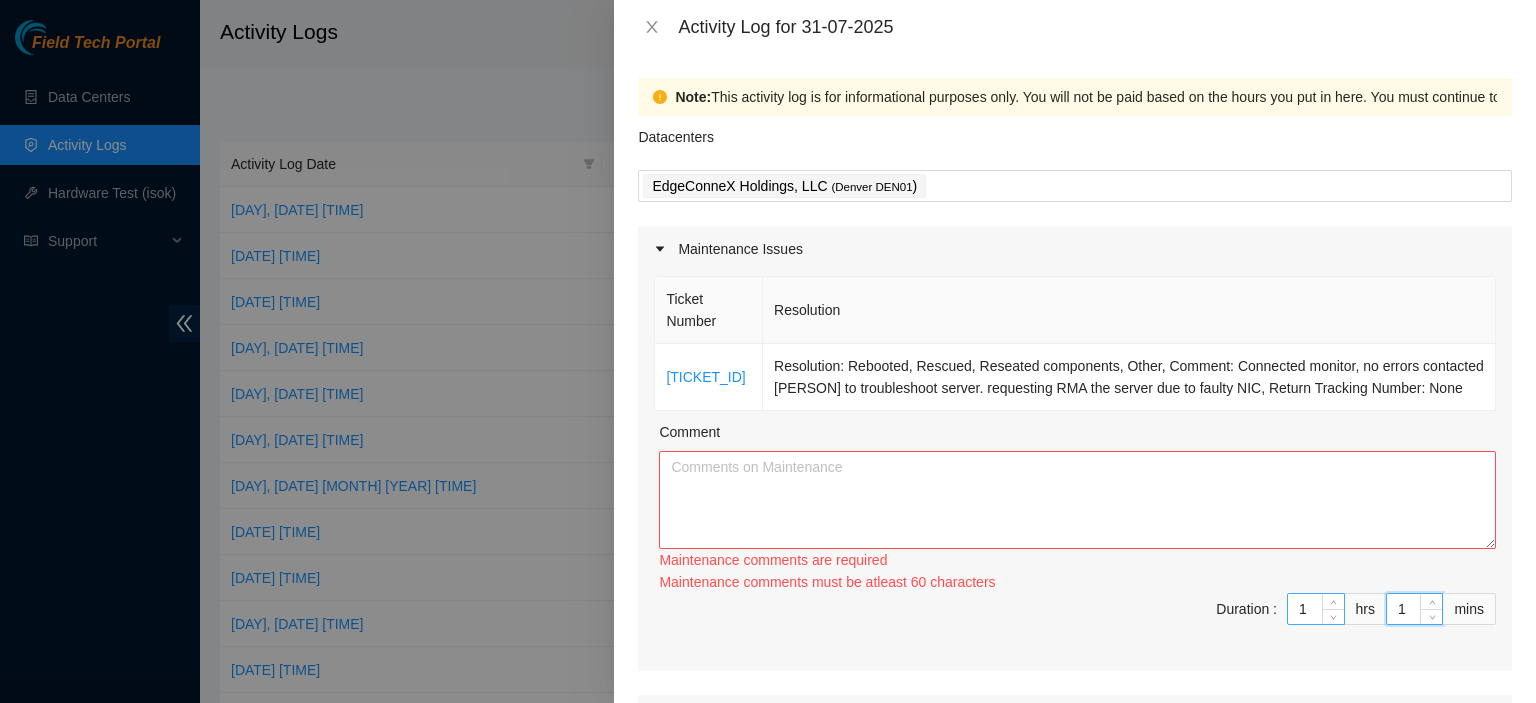type on "10" 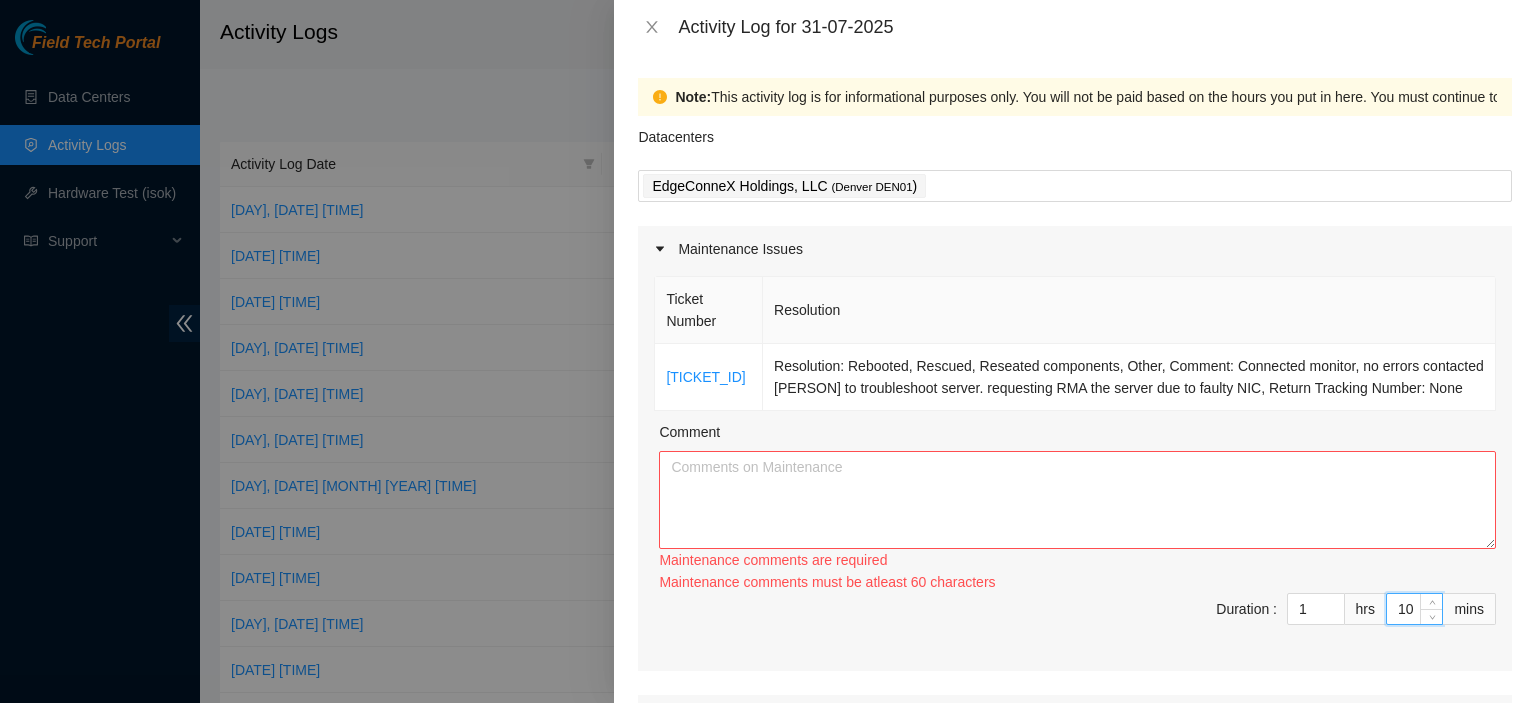 type on "10" 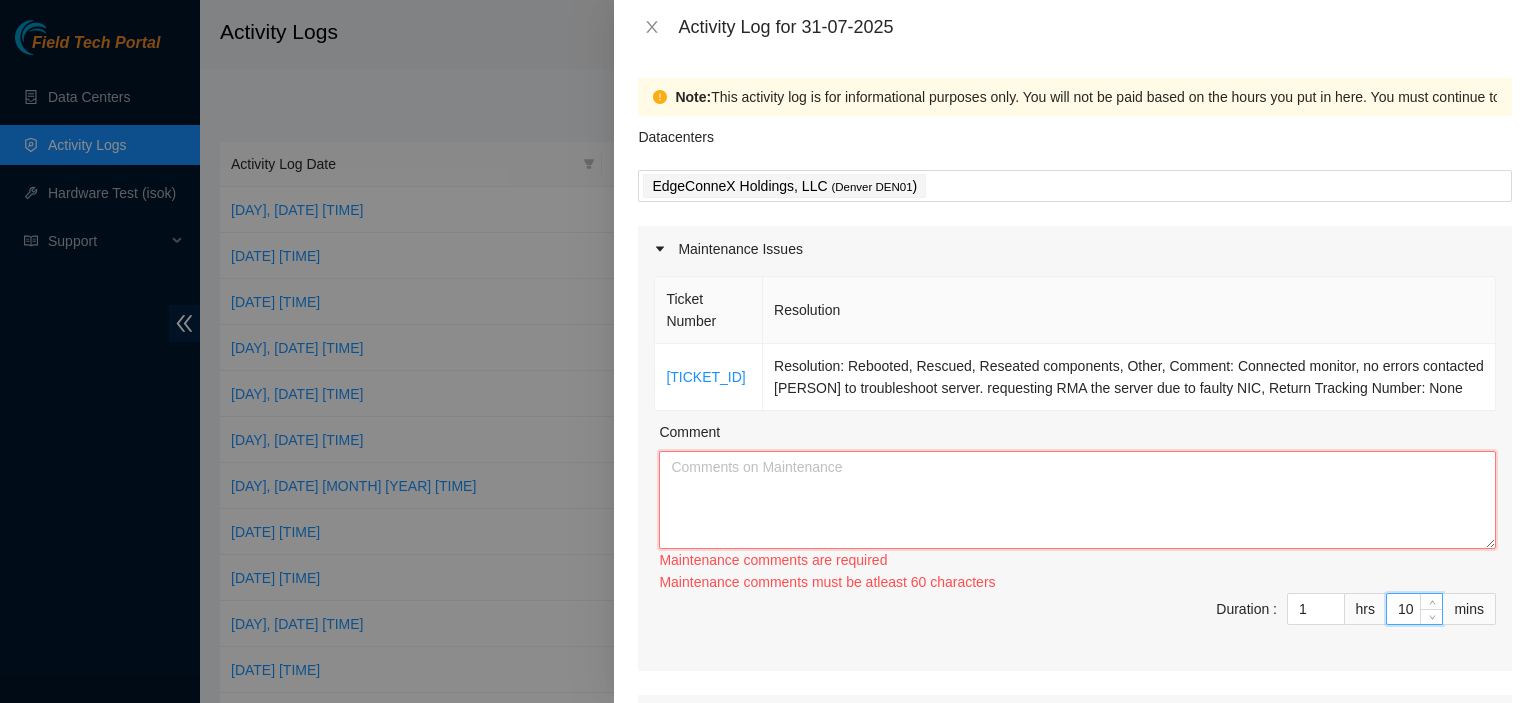 click on "Comment" at bounding box center (1077, 500) 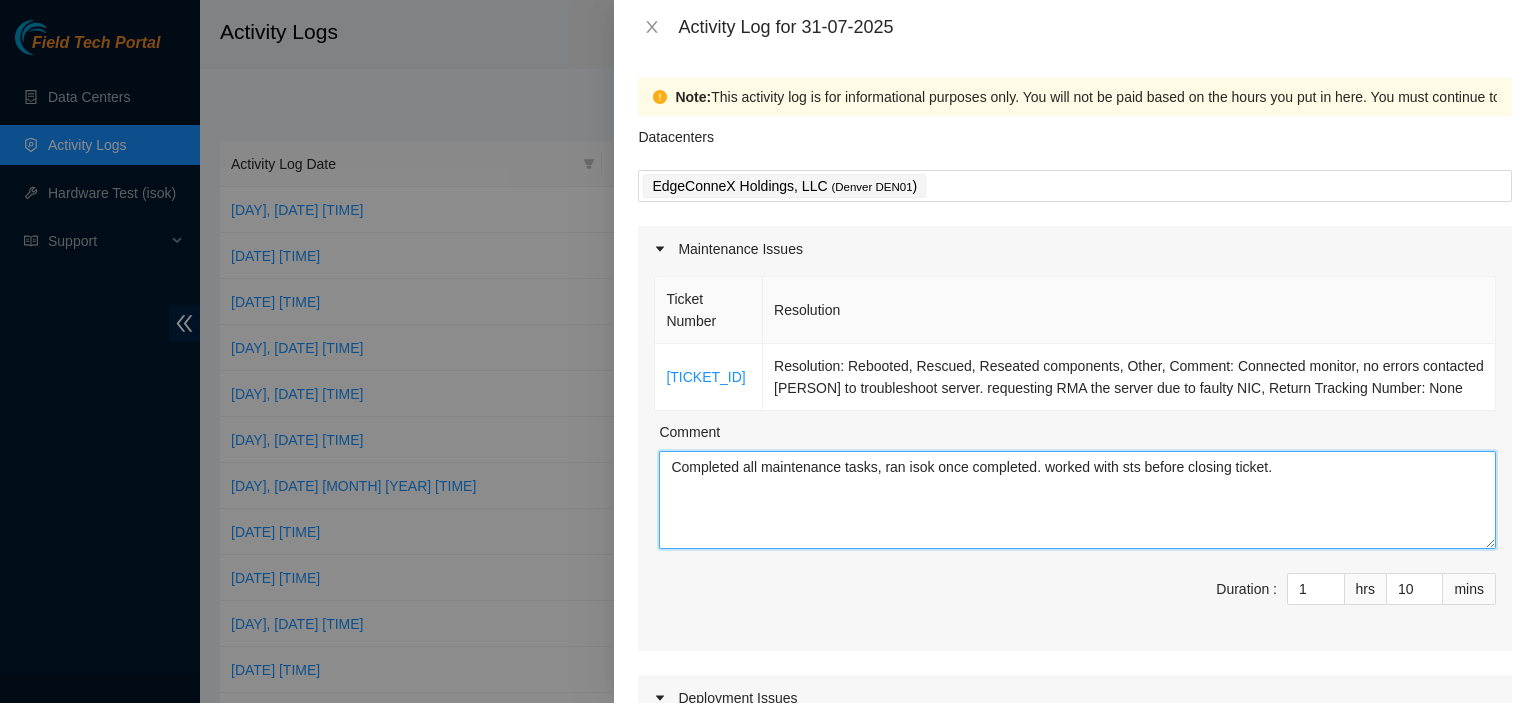type on "Completed all maintenance tasks, ran isok once completed. worked with sts before closing ticket." 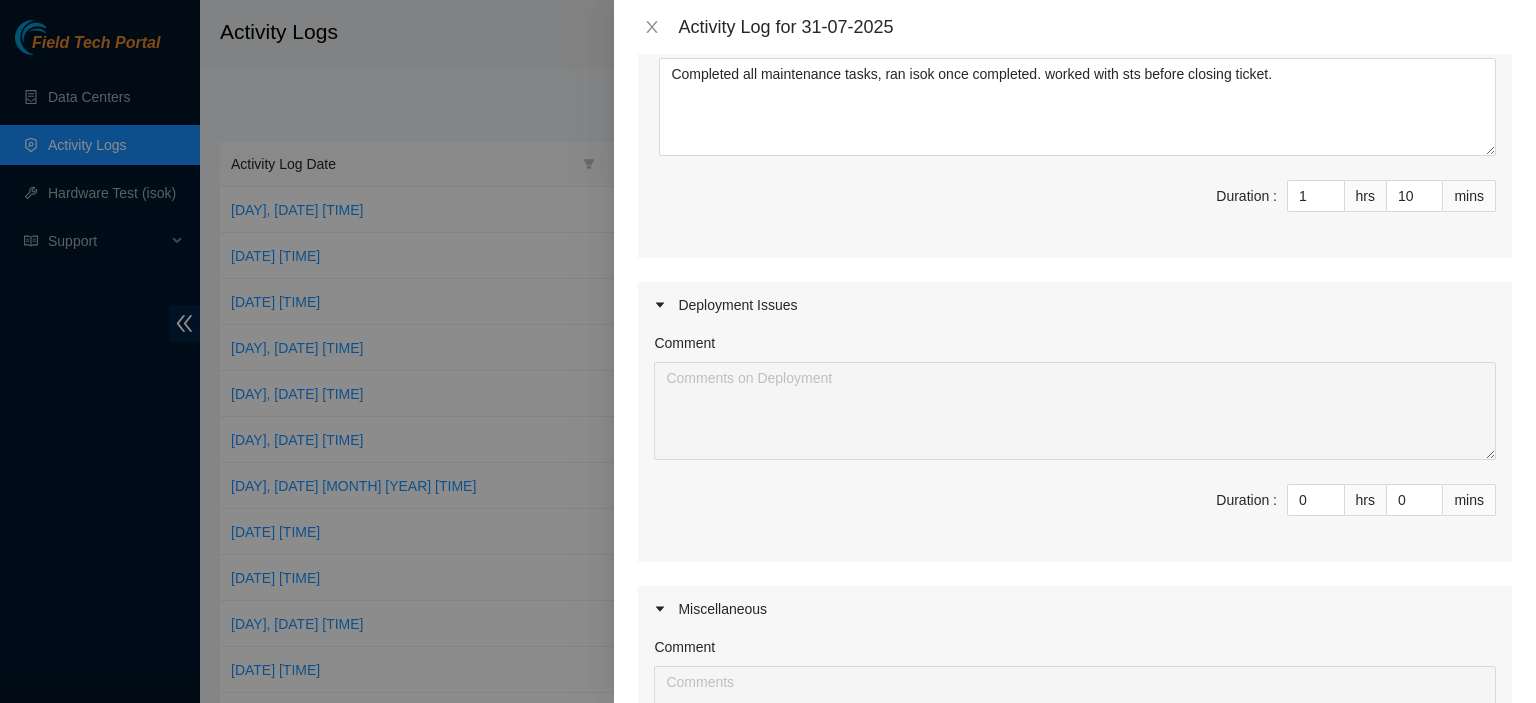 scroll, scrollTop: 421, scrollLeft: 0, axis: vertical 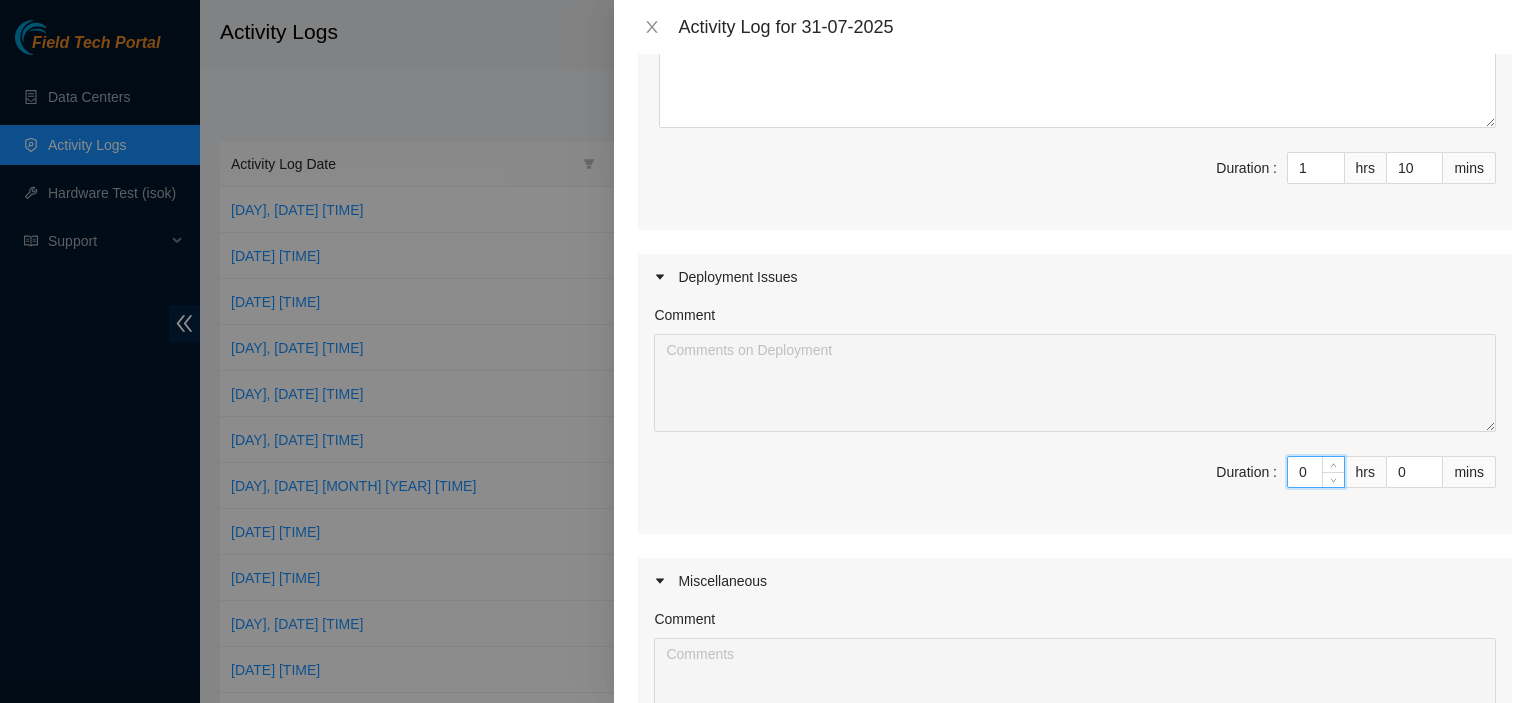 click on "0" at bounding box center (1316, 472) 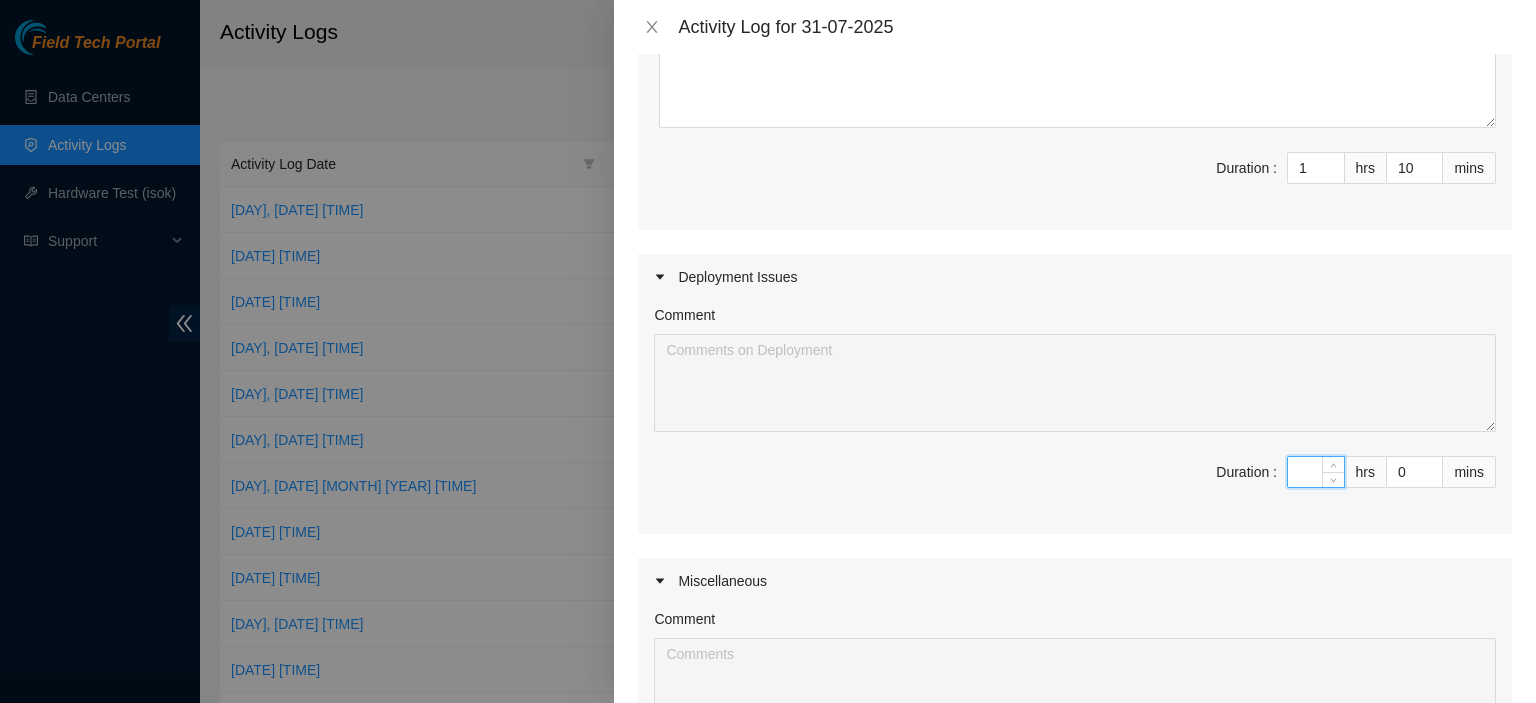 type on "6" 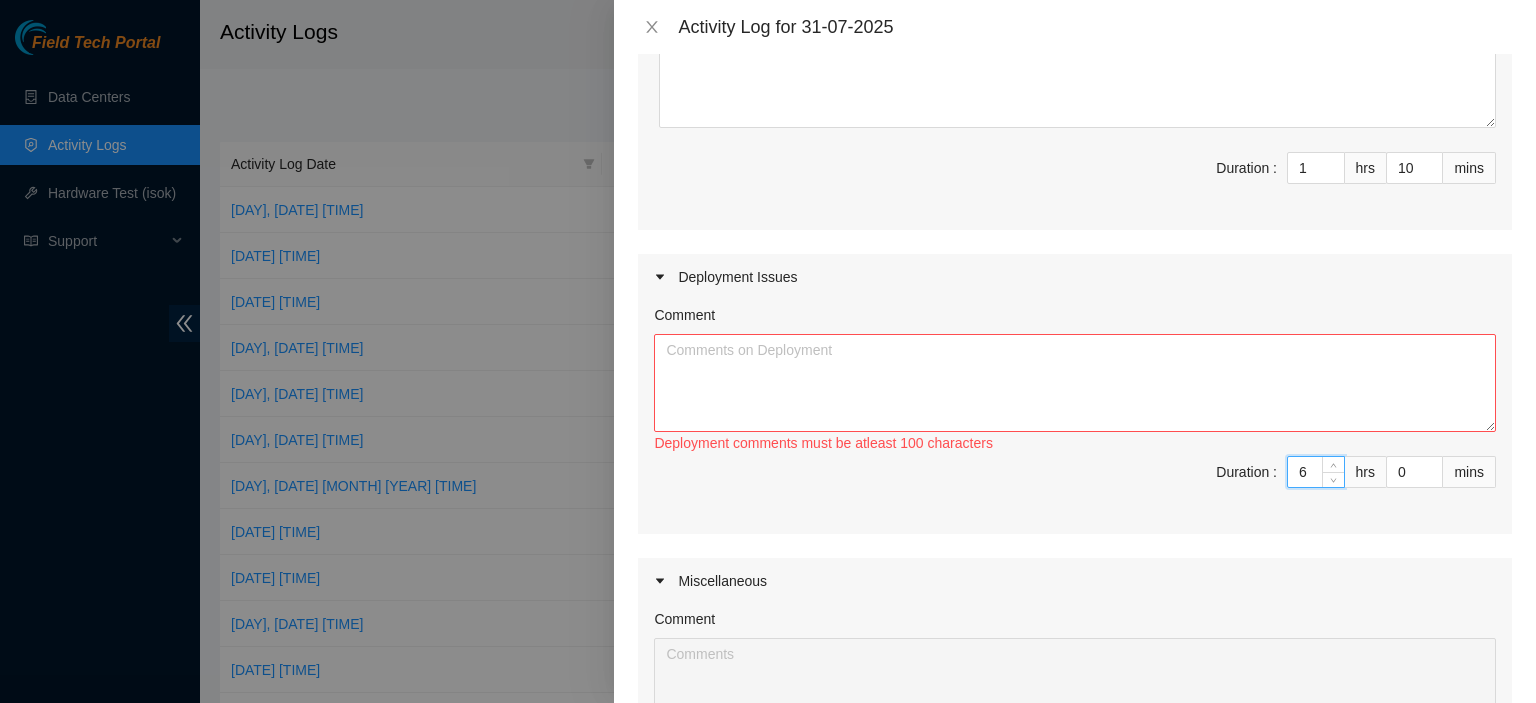 type on "6" 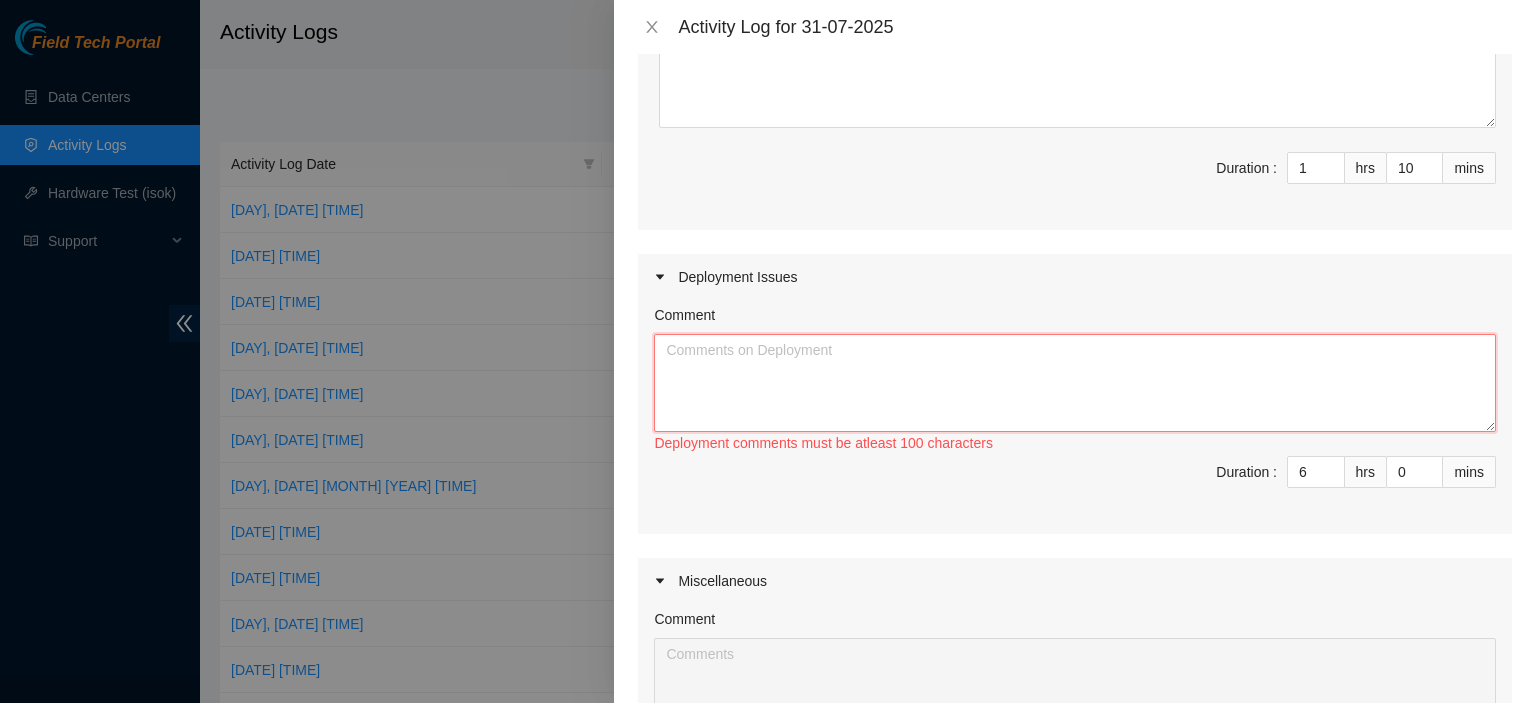 click on "Comment" at bounding box center (1075, 383) 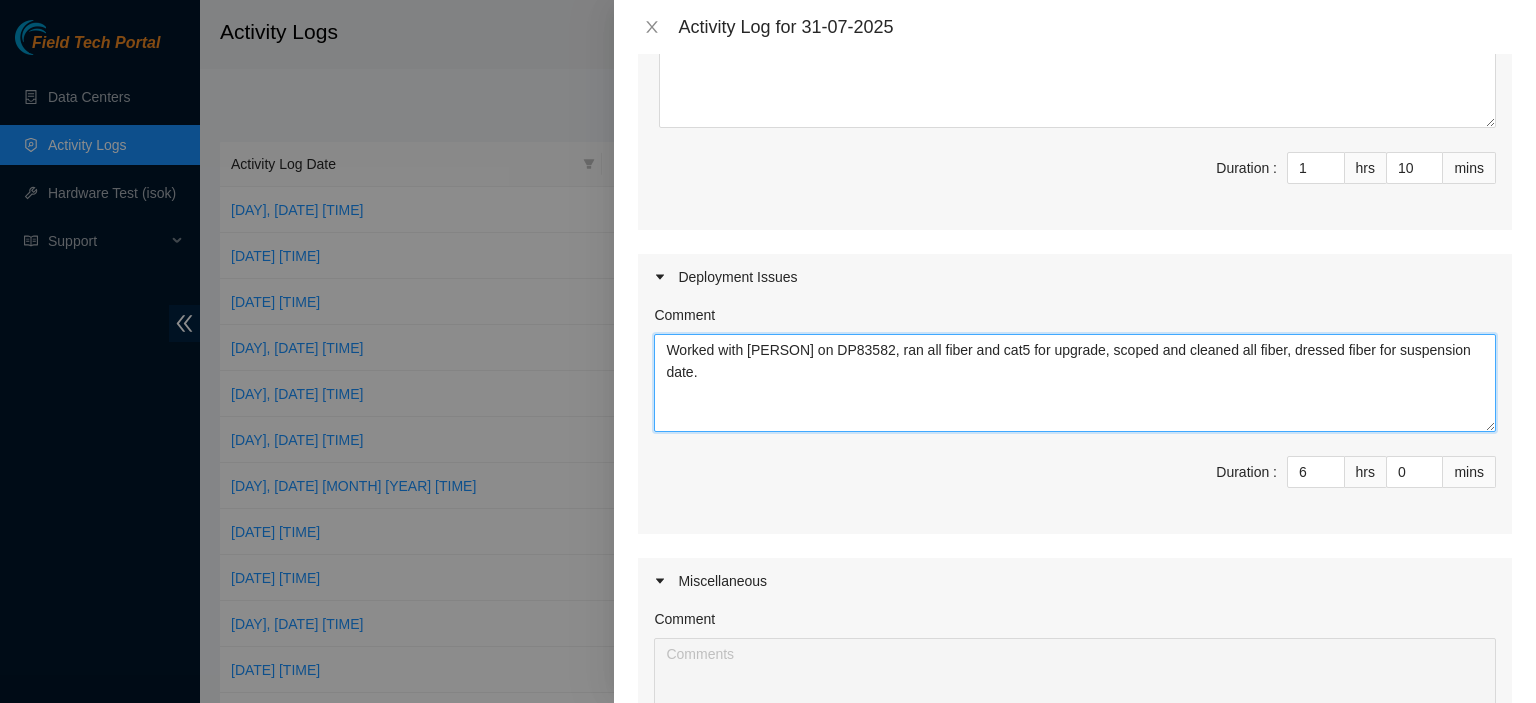click on "Worked with [PERSON] on DP83582, ran all fiber and cat5 for upgrade, scoped and cleaned all fiber, dressed fiber for suspension date." at bounding box center (1075, 383) 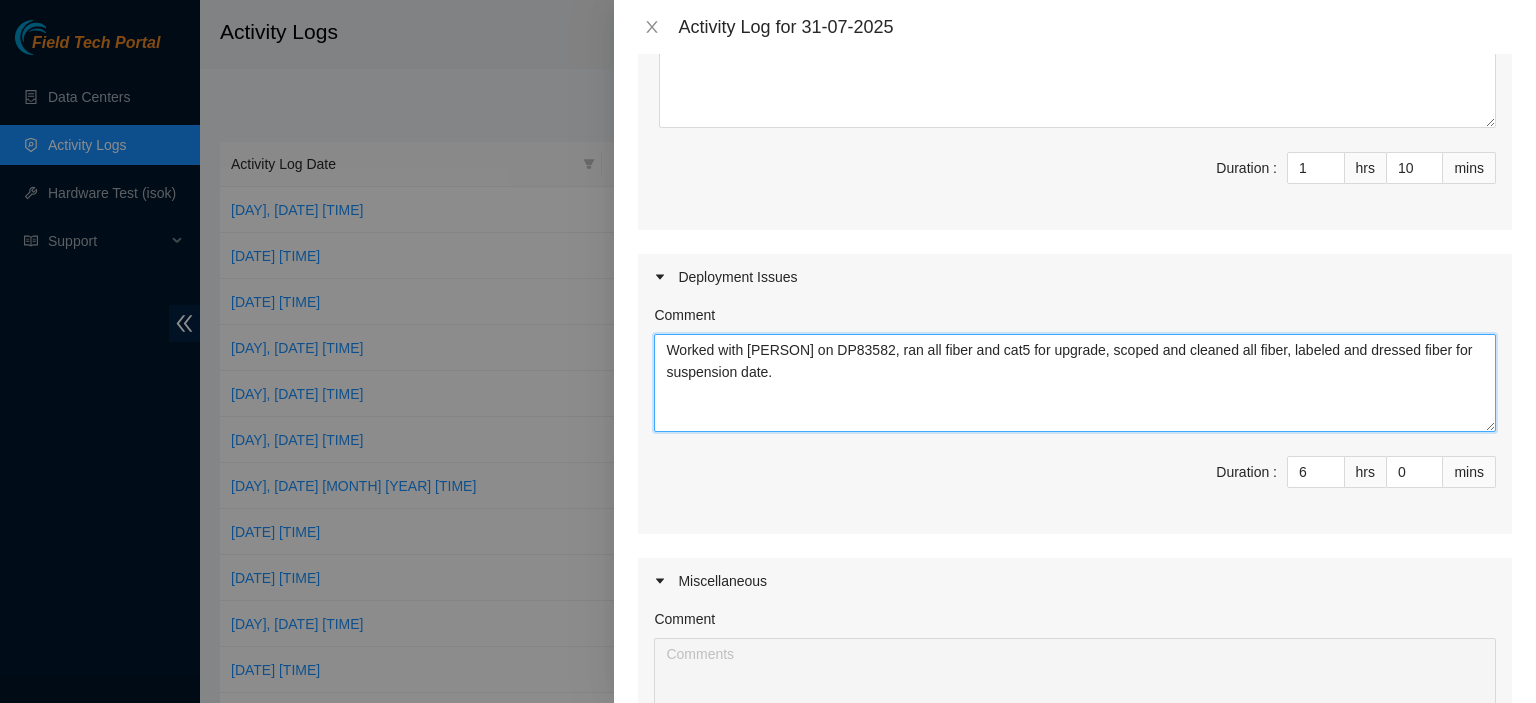type on "Worked with [PERSON] on DP83582, ran all fiber and cat5 for upgrade, scoped and cleaned all fiber, labeled and dressed fiber for suspension date." 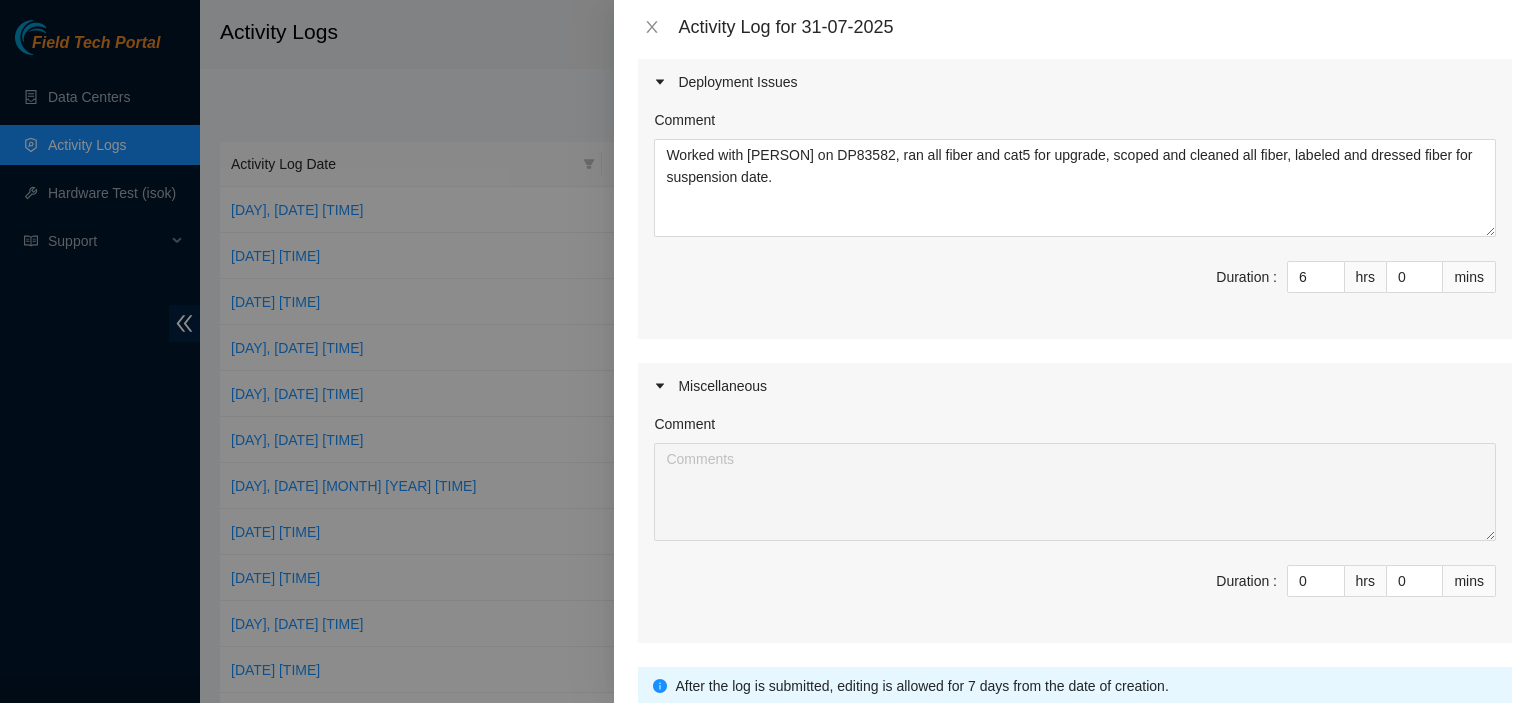 scroll, scrollTop: 694, scrollLeft: 0, axis: vertical 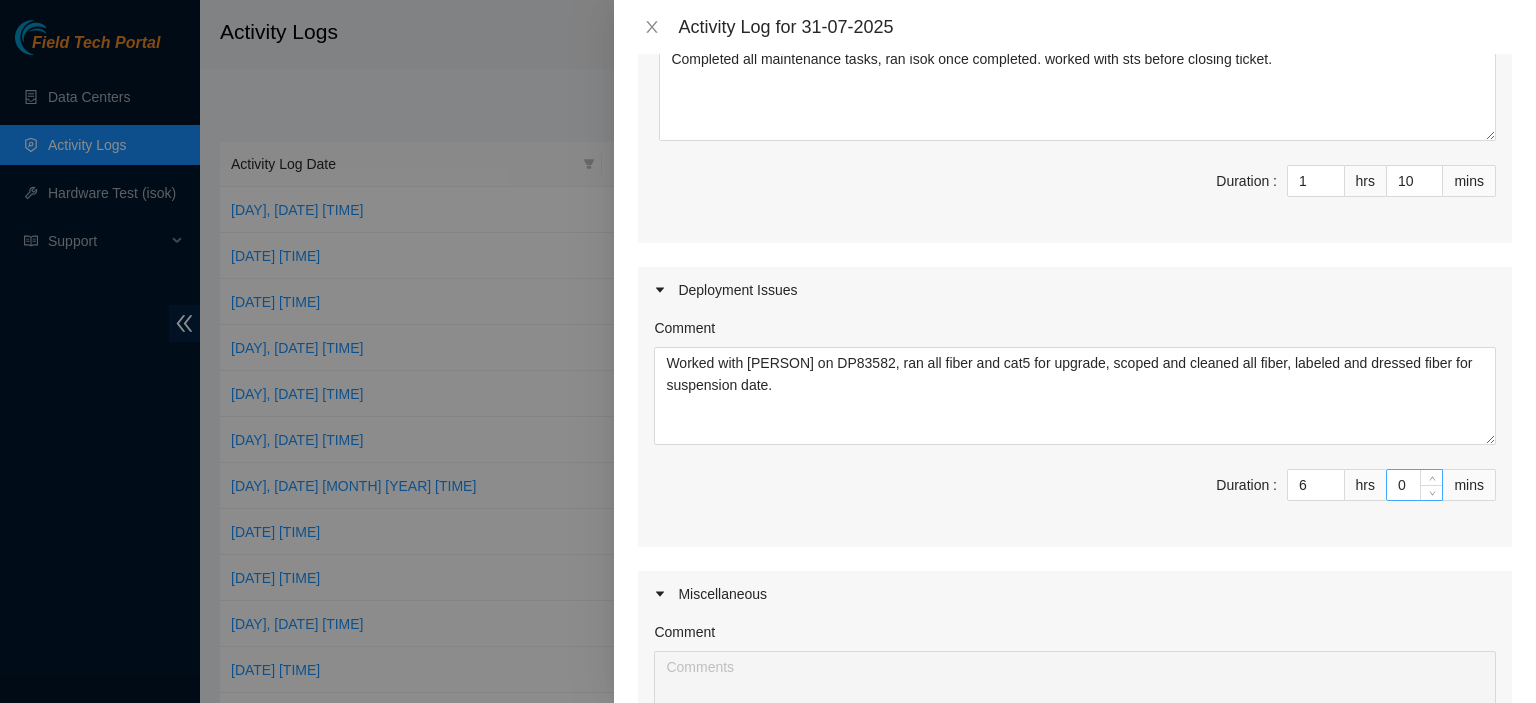 click on "0" at bounding box center [1414, 485] 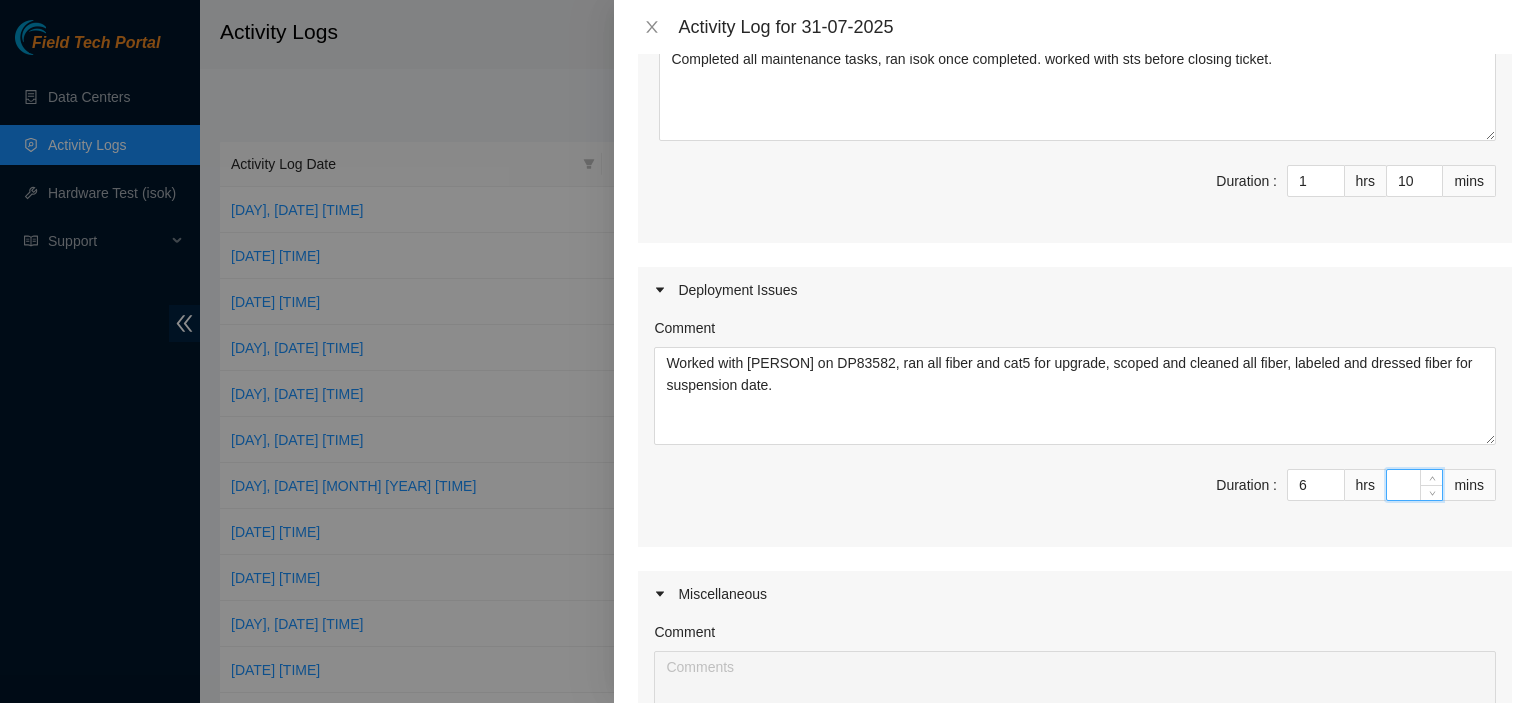 type on "5" 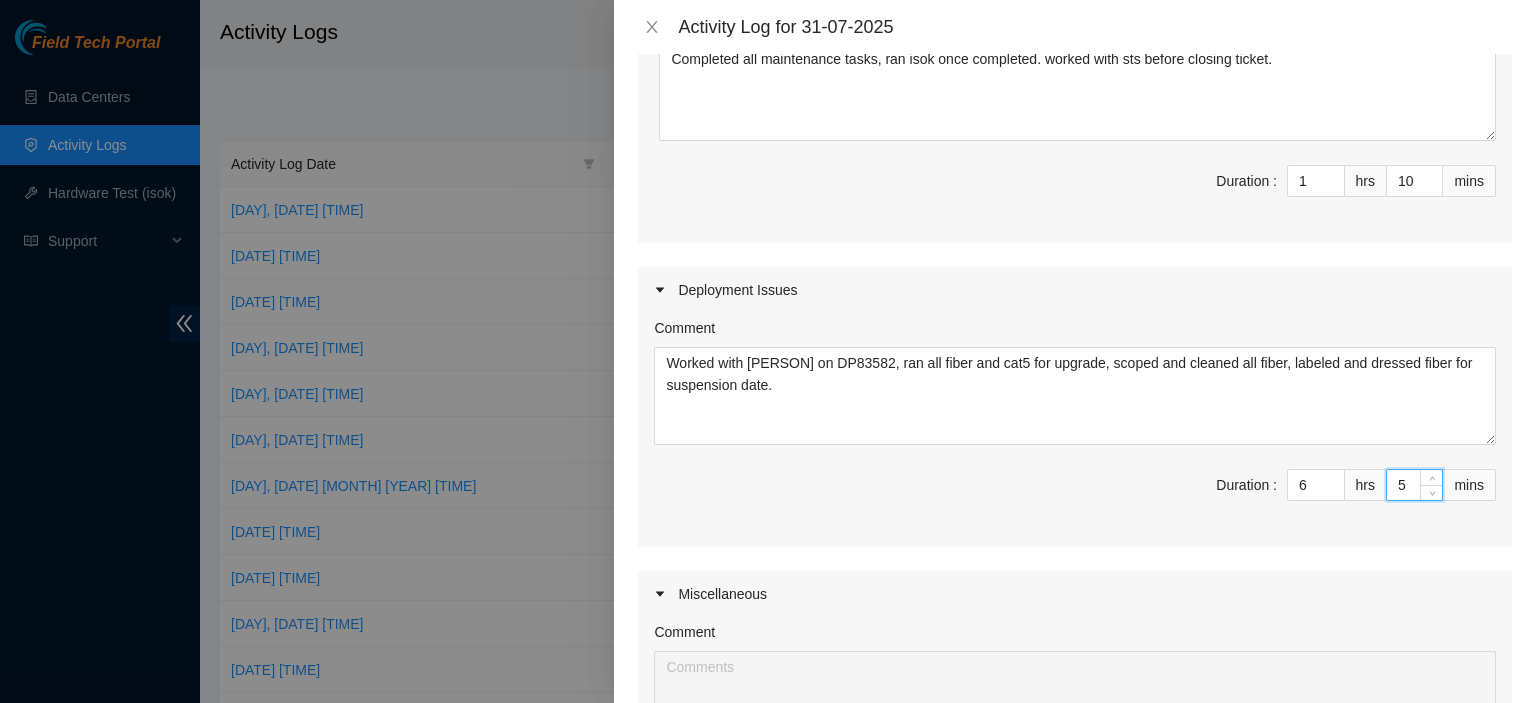 type on "59" 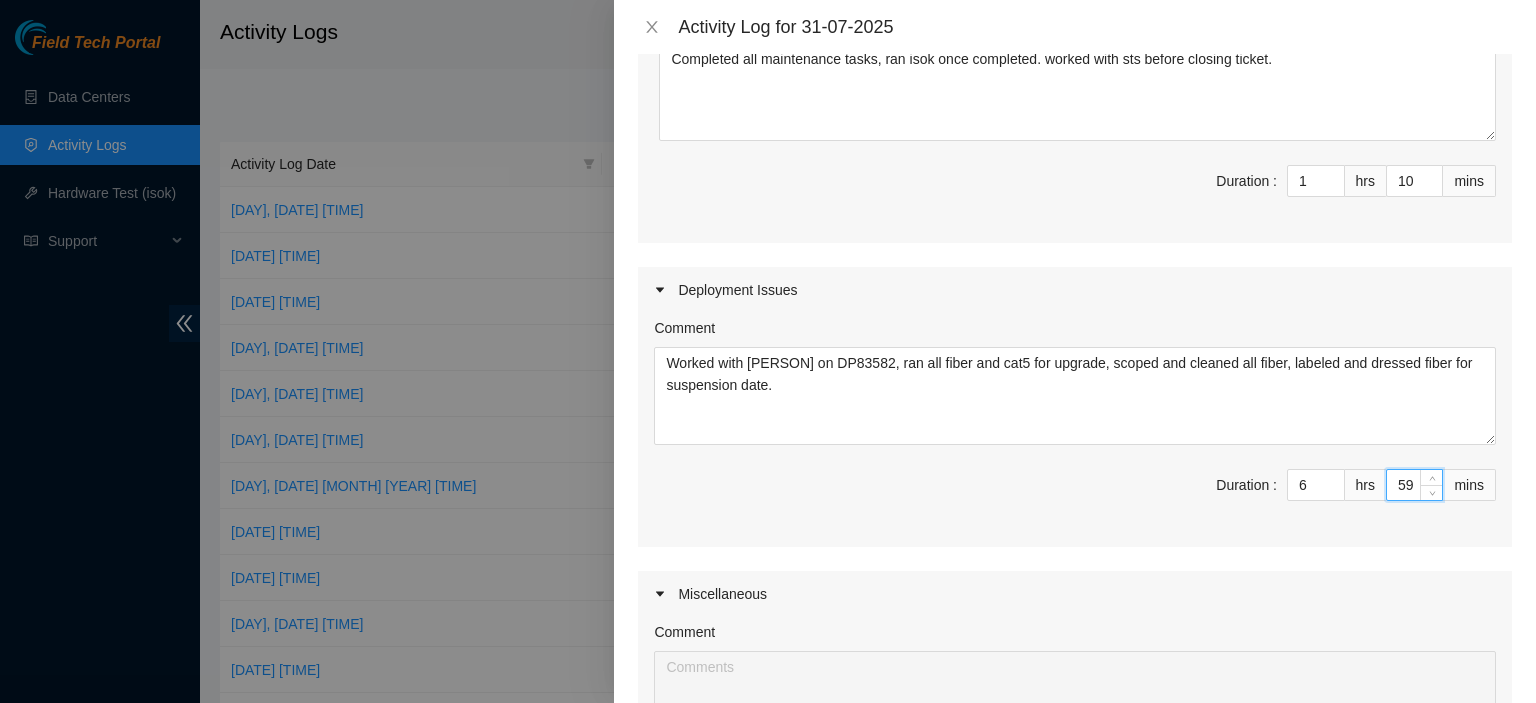 type on "5" 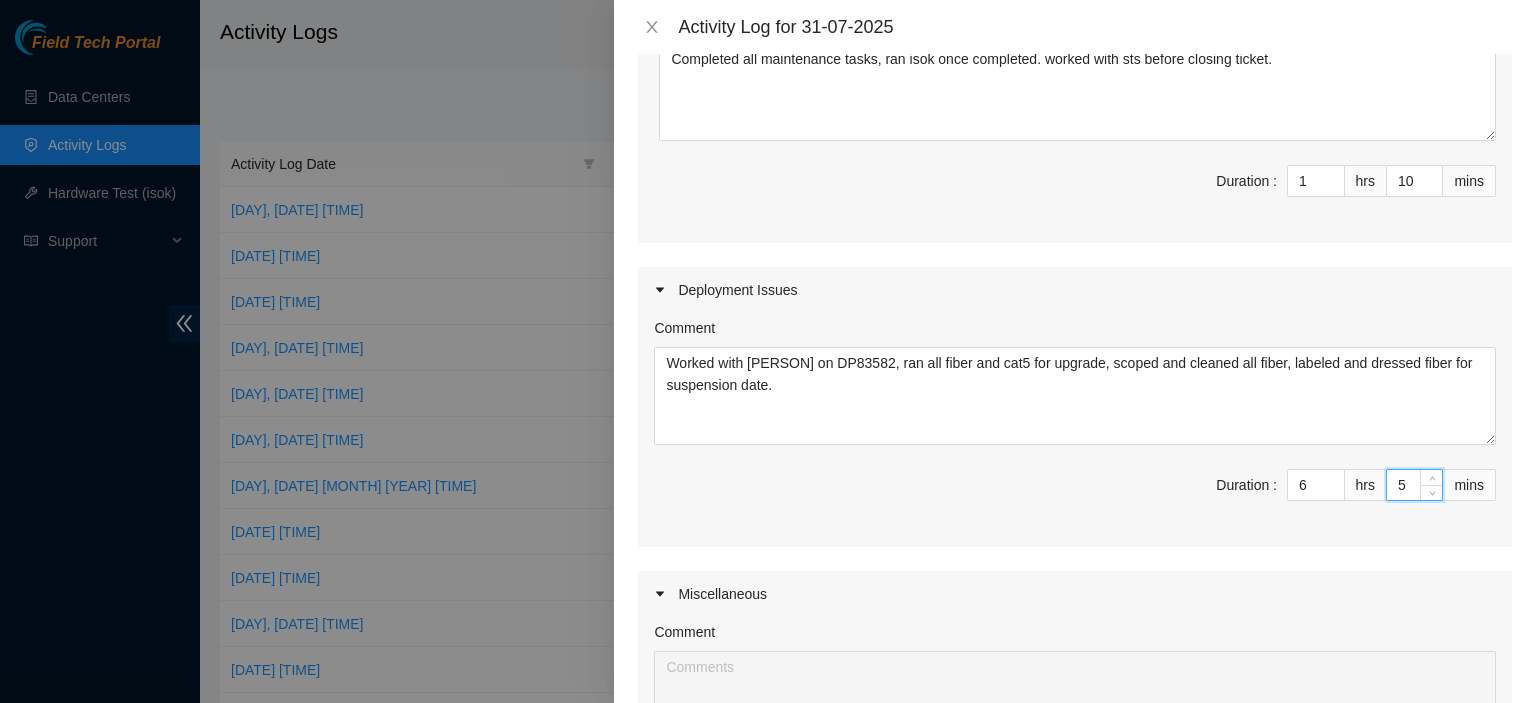 type on "50" 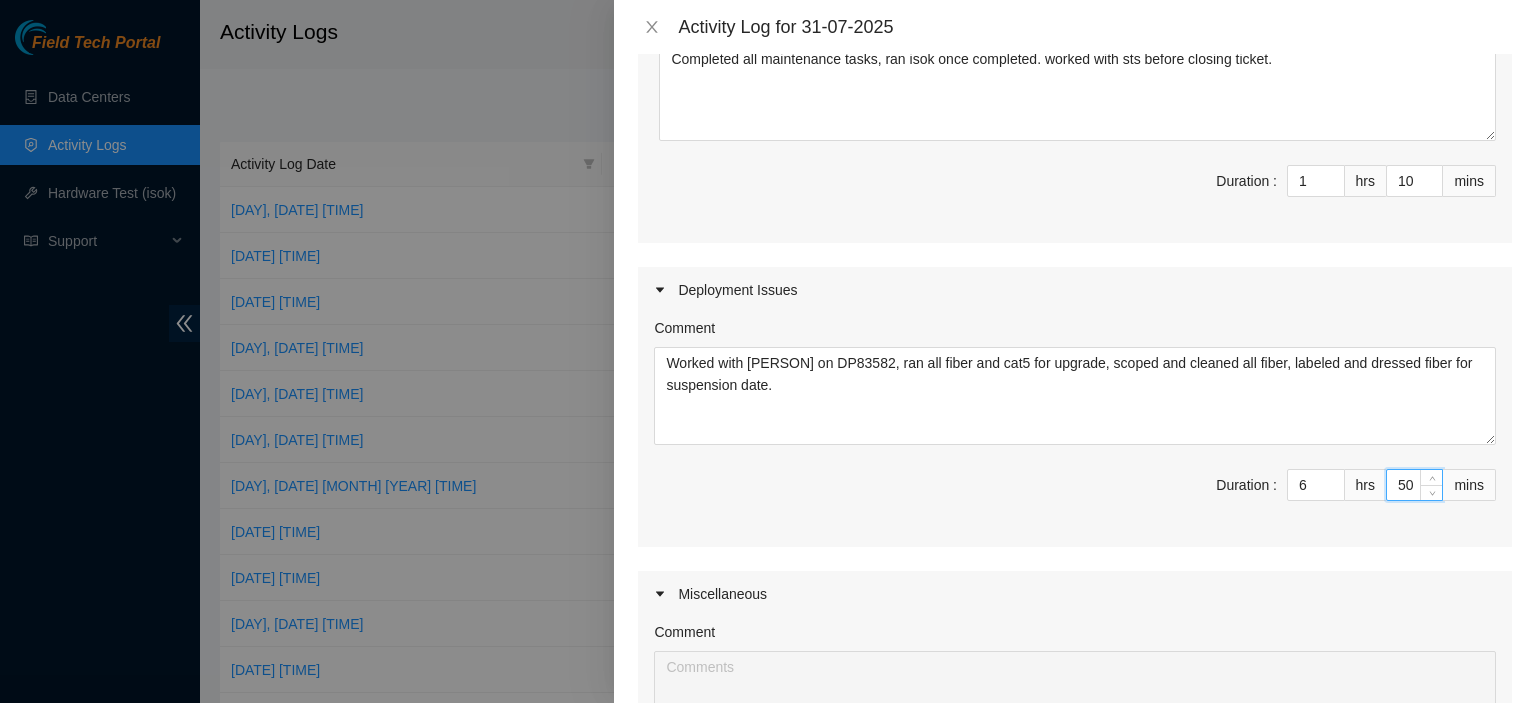 type on "50" 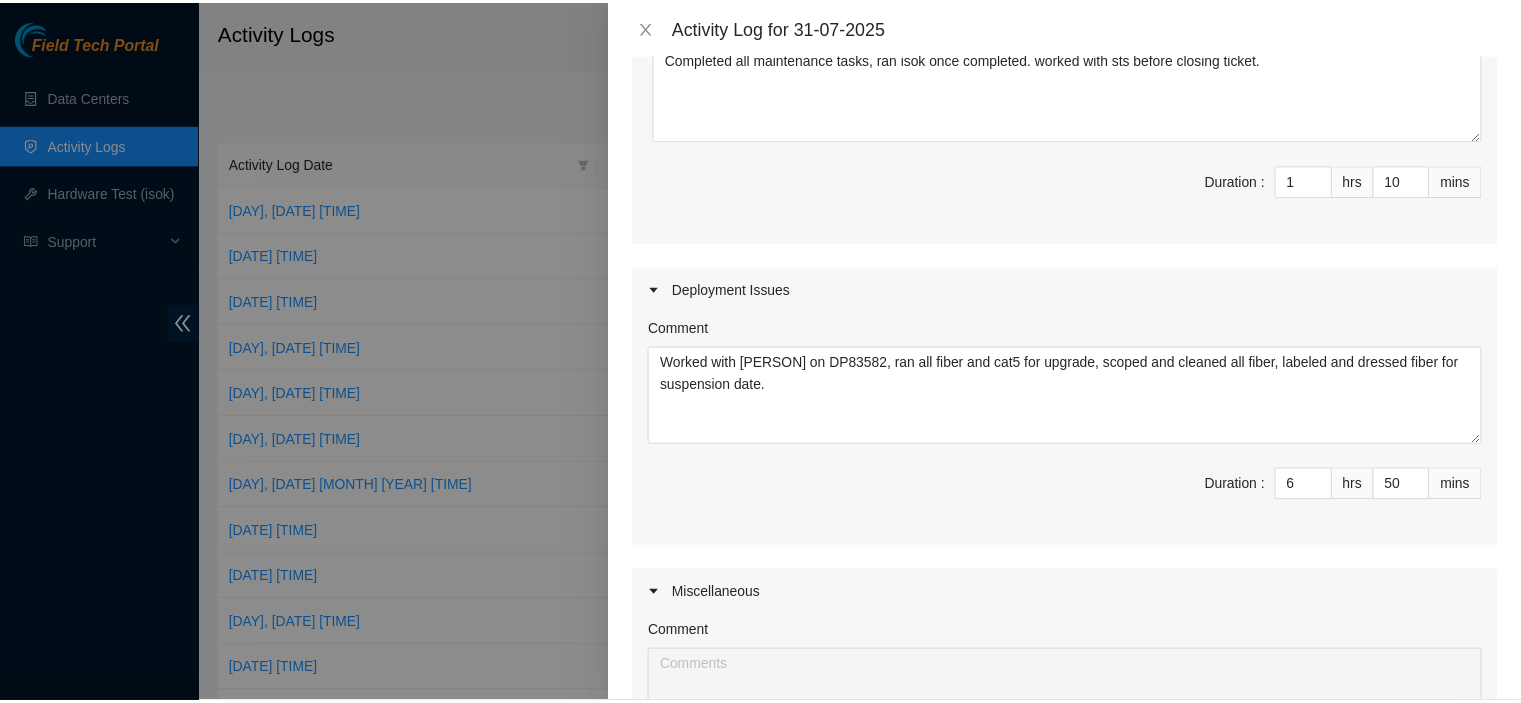scroll, scrollTop: 770, scrollLeft: 0, axis: vertical 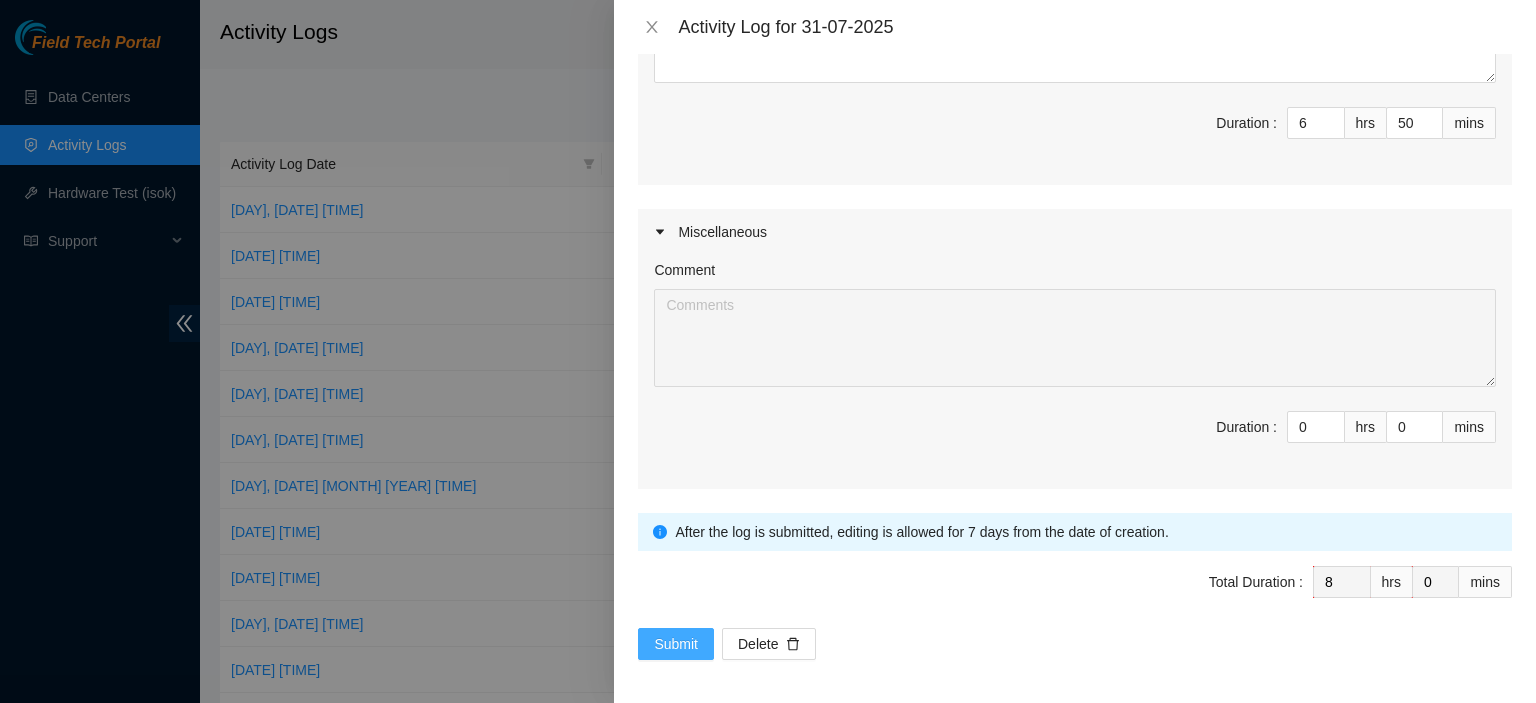 click on "Submit" at bounding box center [676, 644] 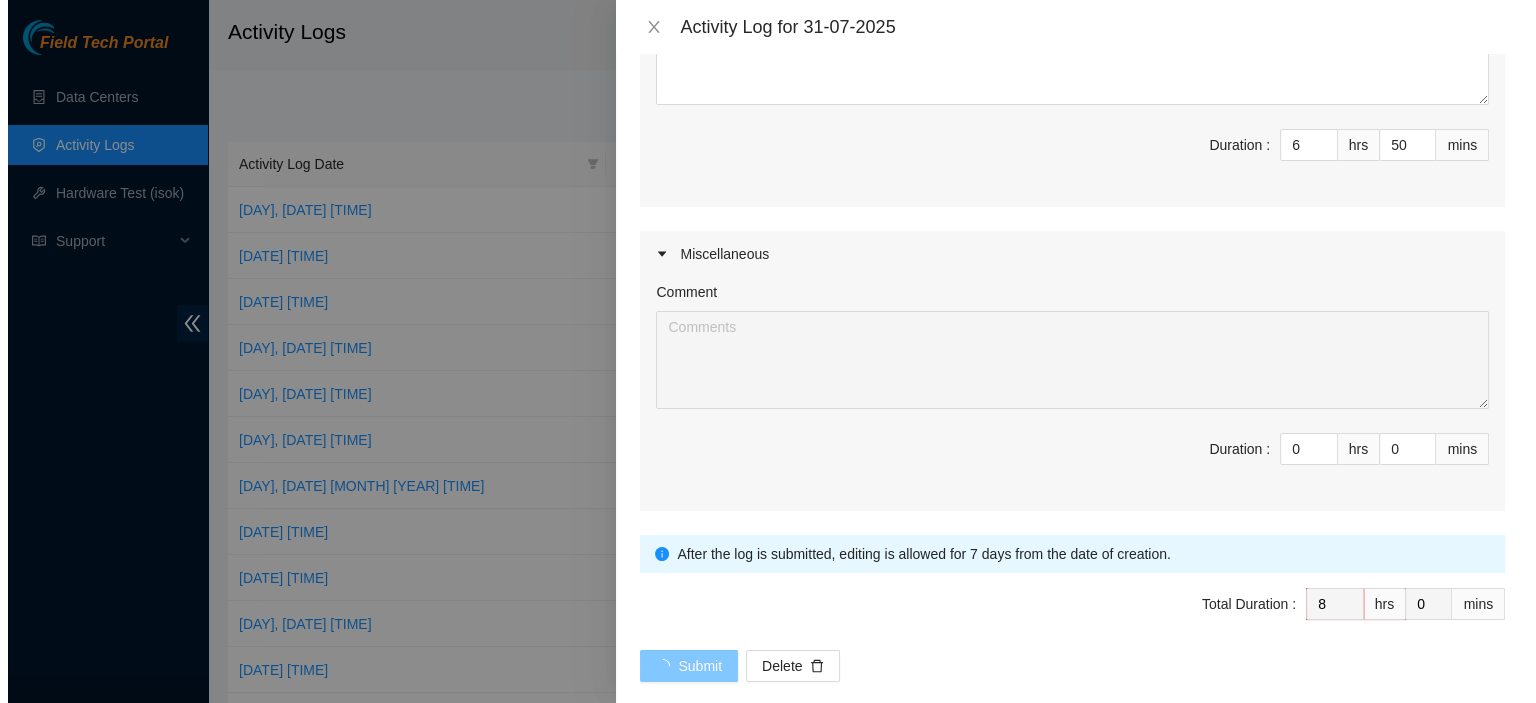 scroll, scrollTop: 0, scrollLeft: 0, axis: both 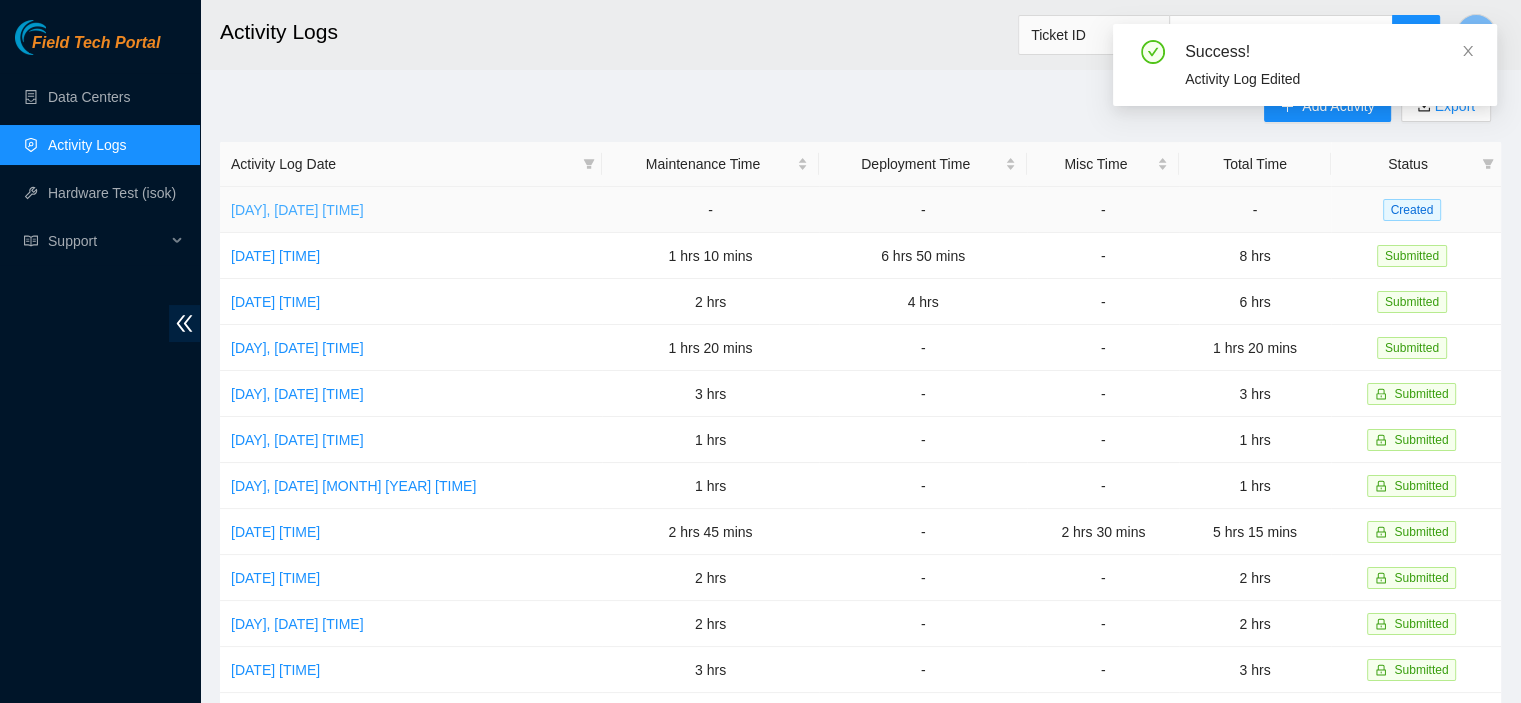 click on "[DAY], [DATE] [TIME]" at bounding box center [297, 210] 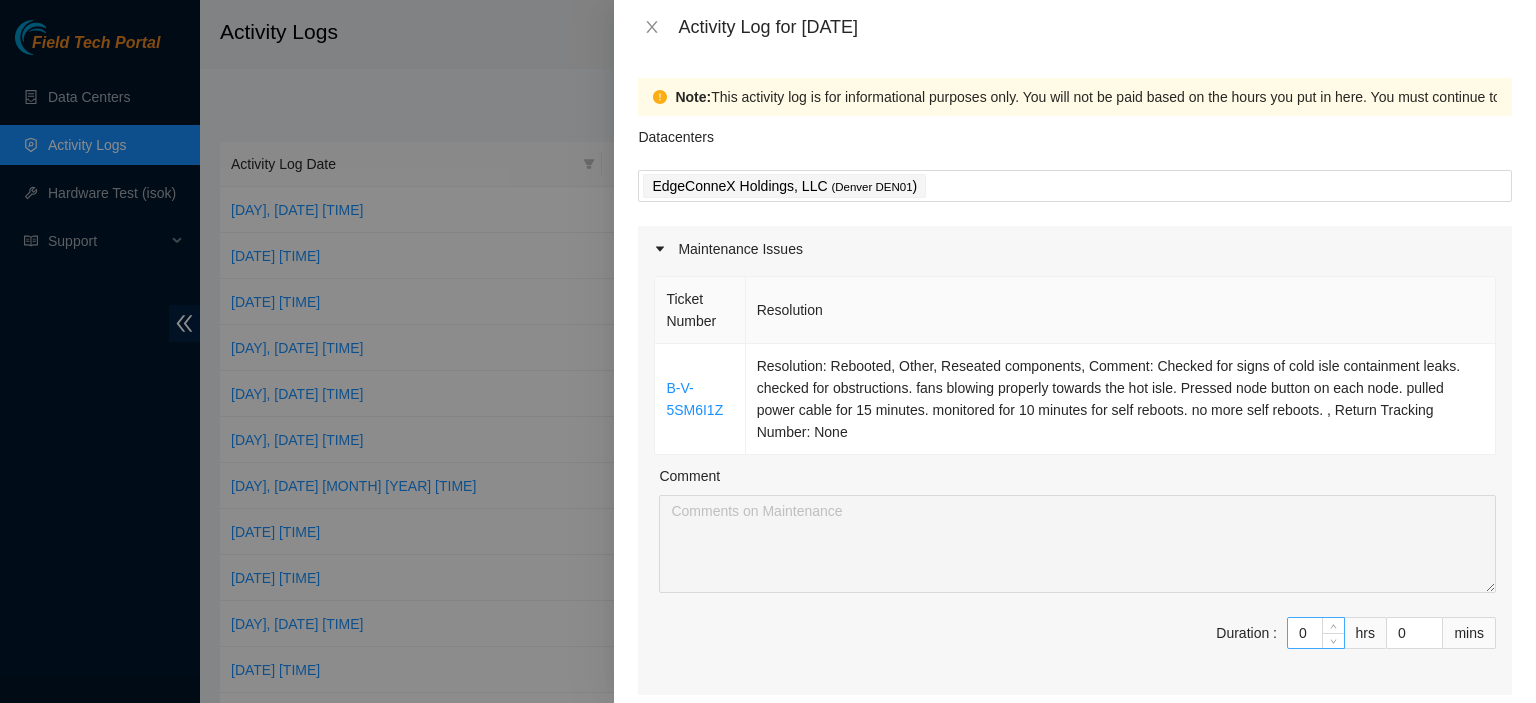click on "0" at bounding box center [1316, 633] 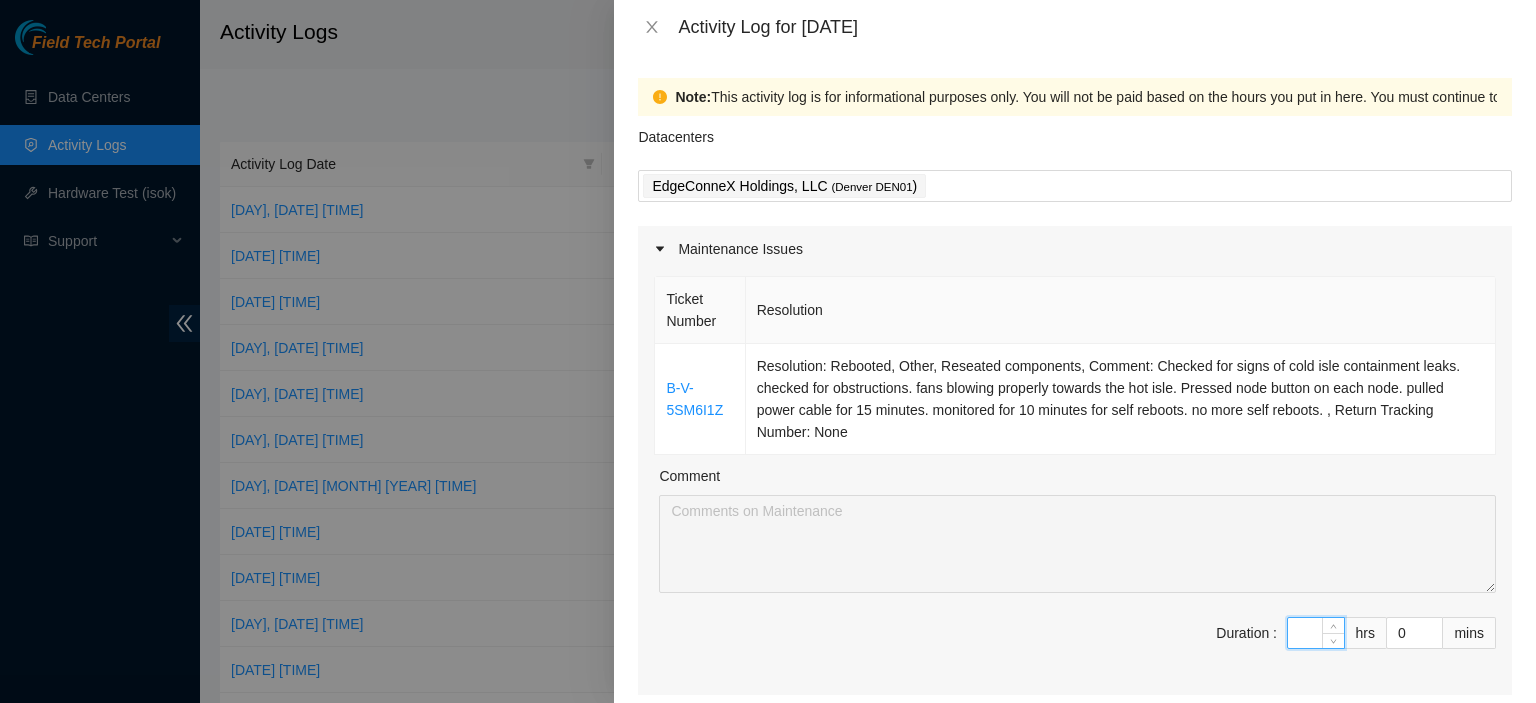 type on "1" 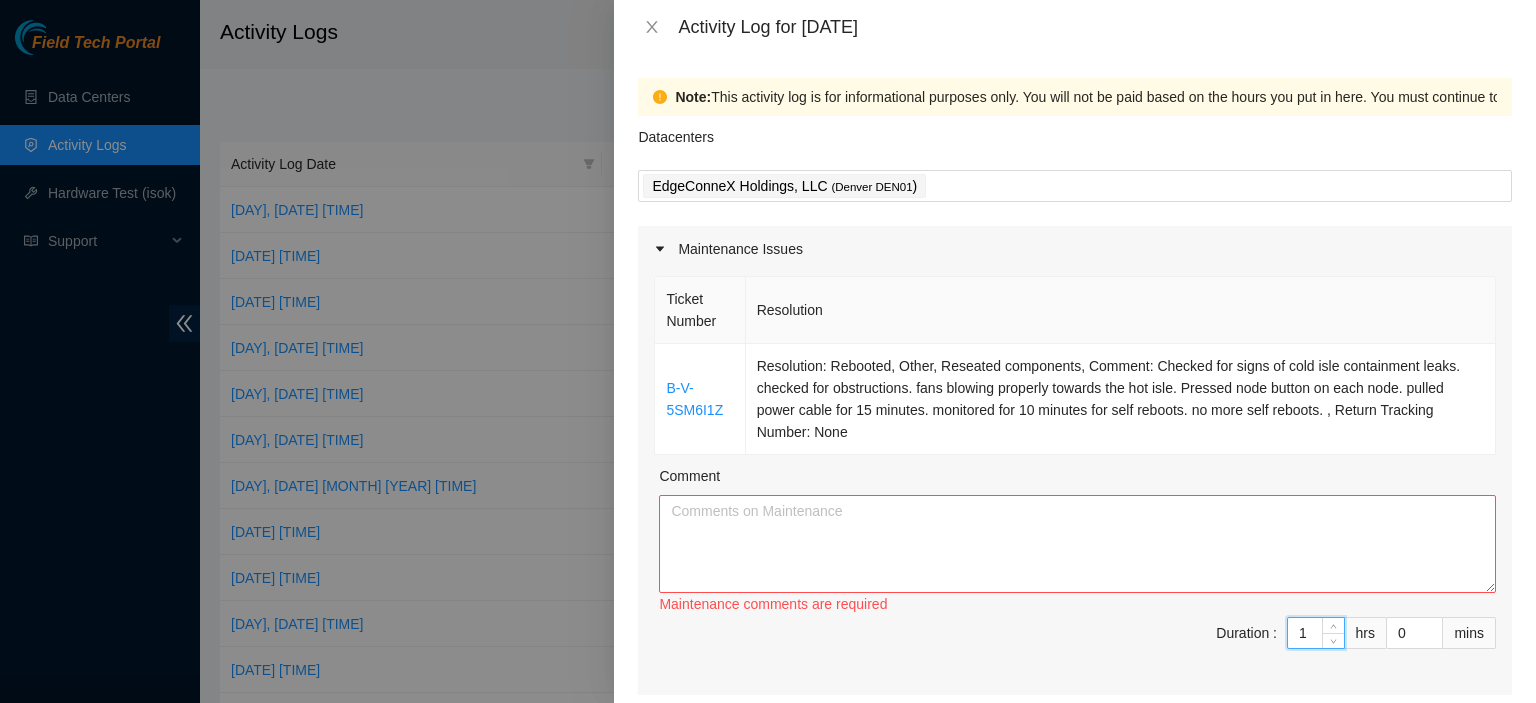 type on "1" 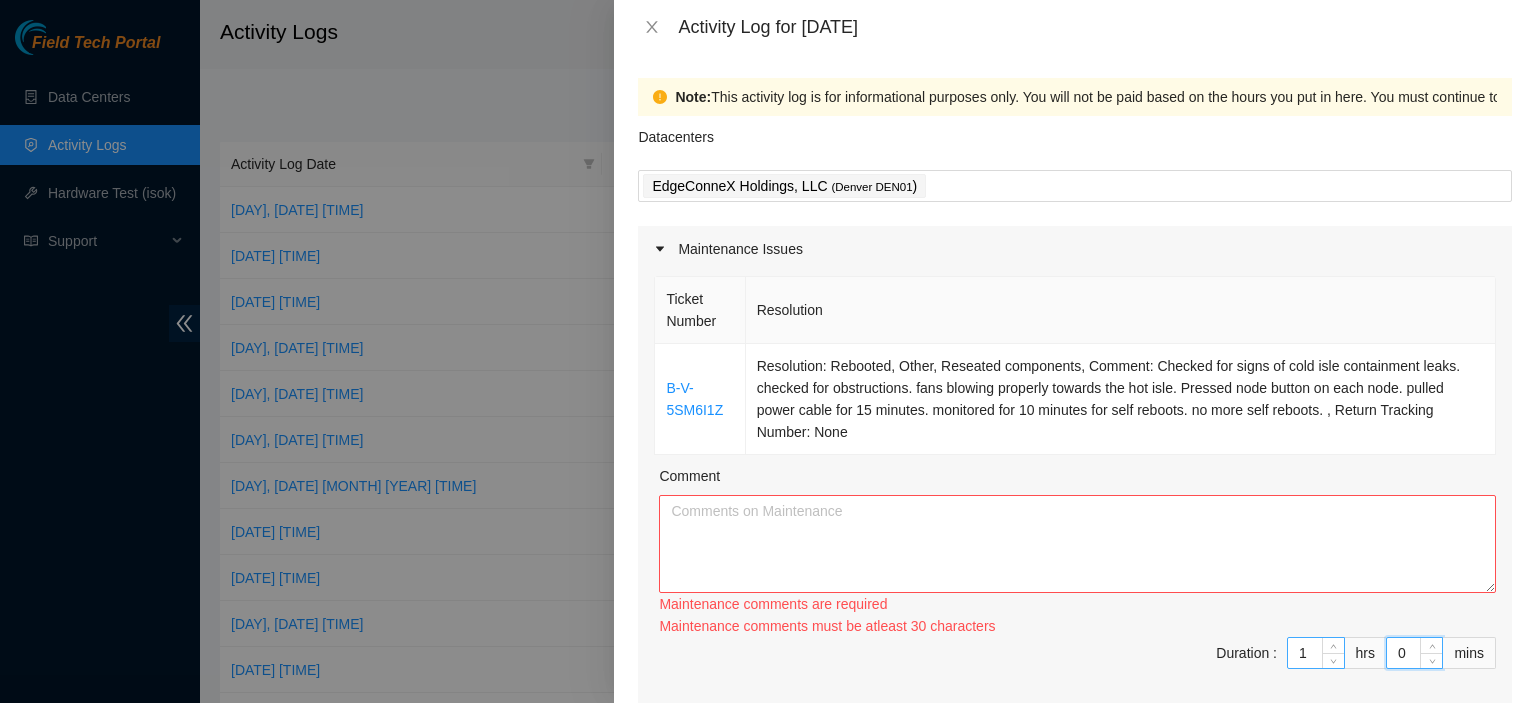 type on "2" 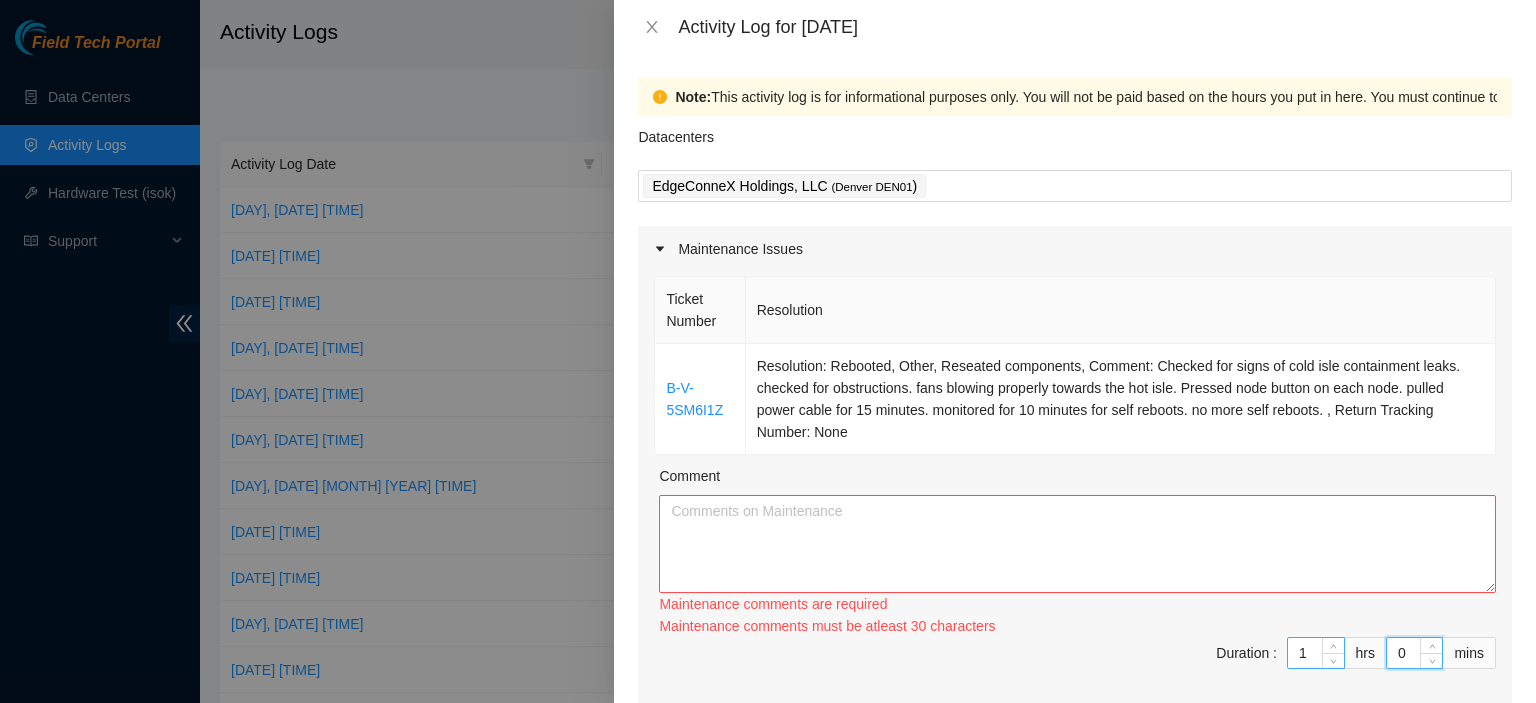 type on "2" 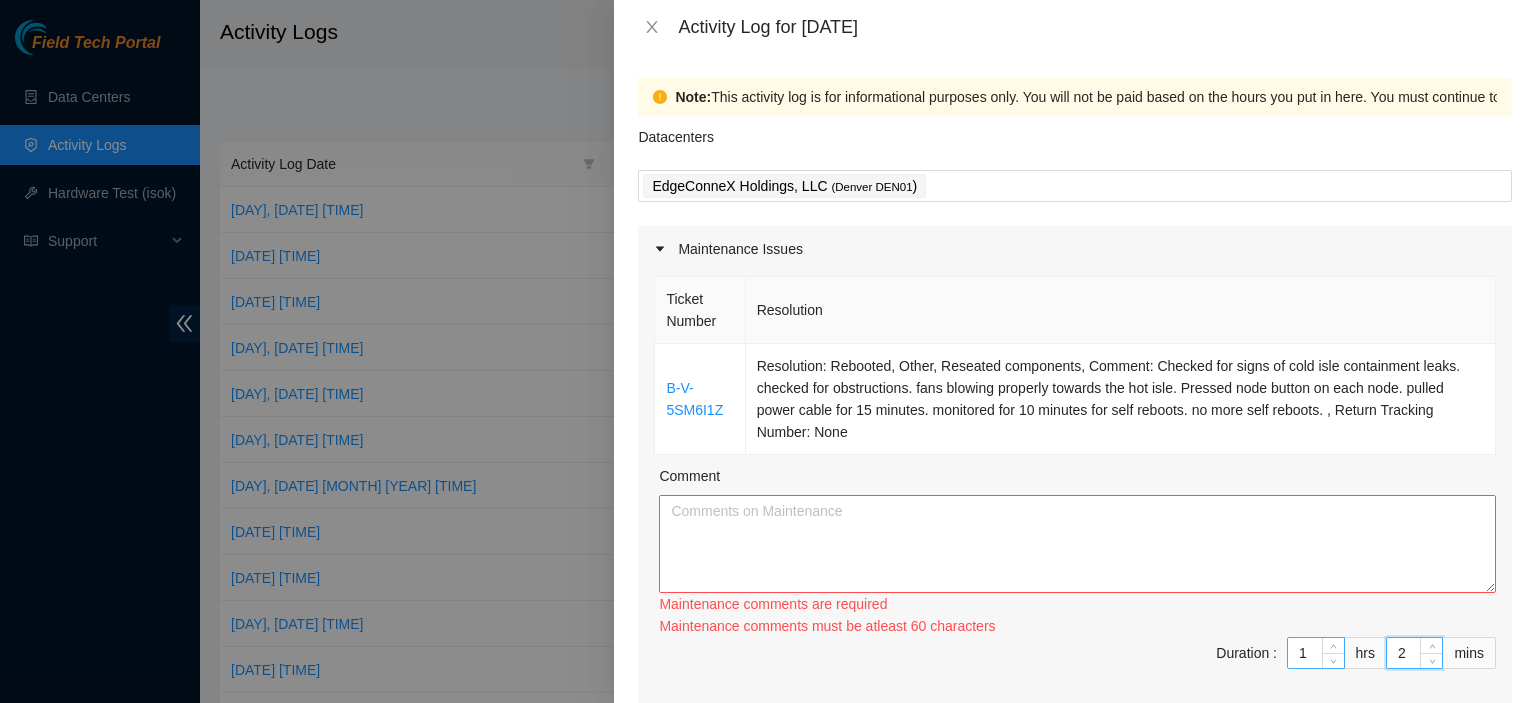 type on "20" 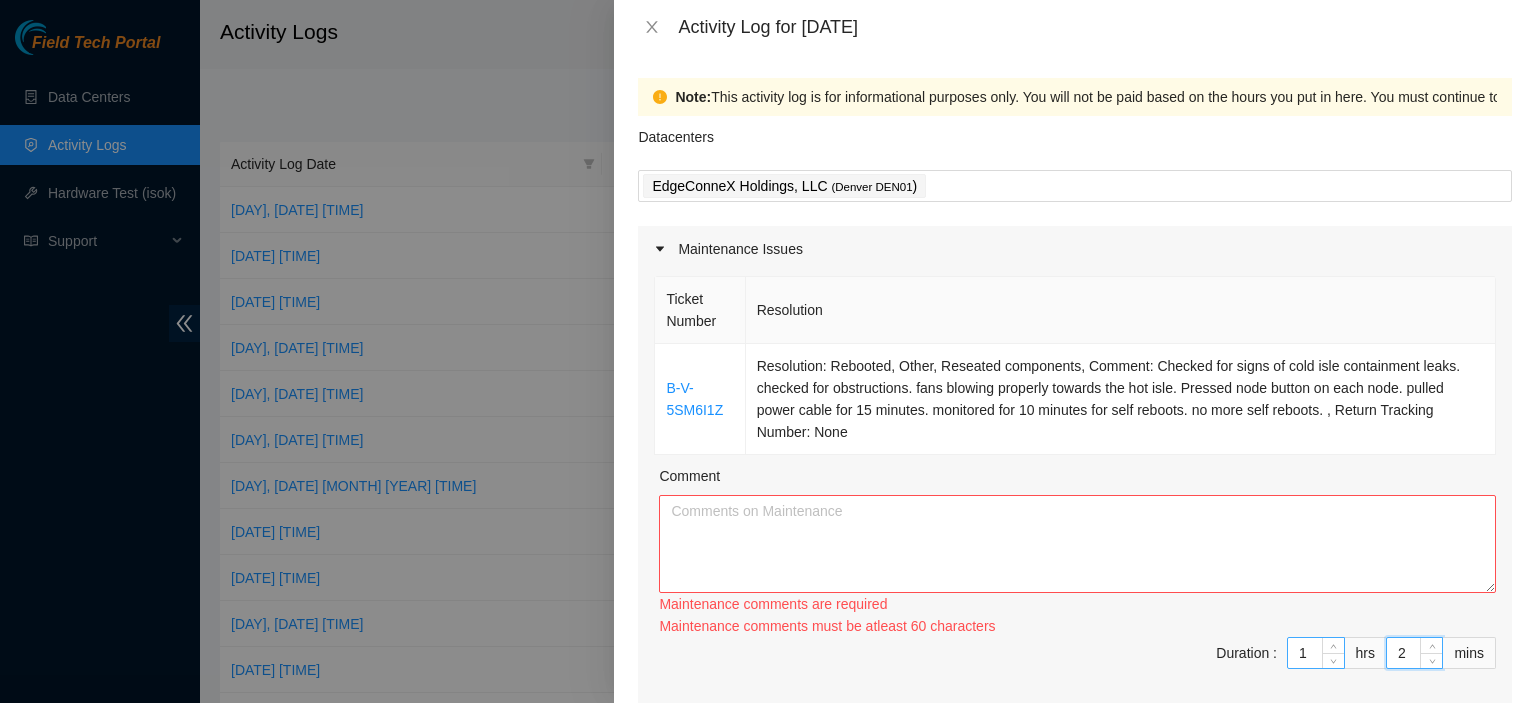 type on "20" 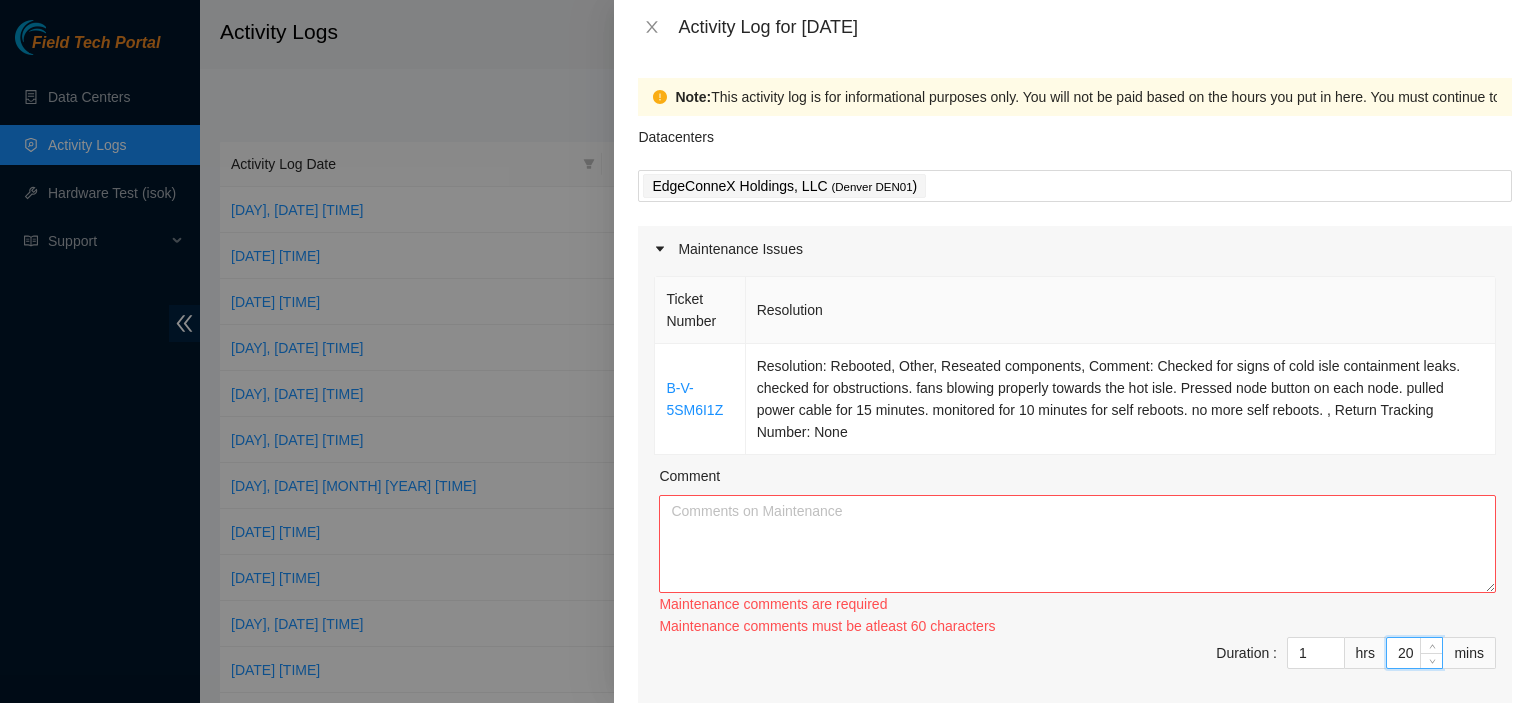 type on "20" 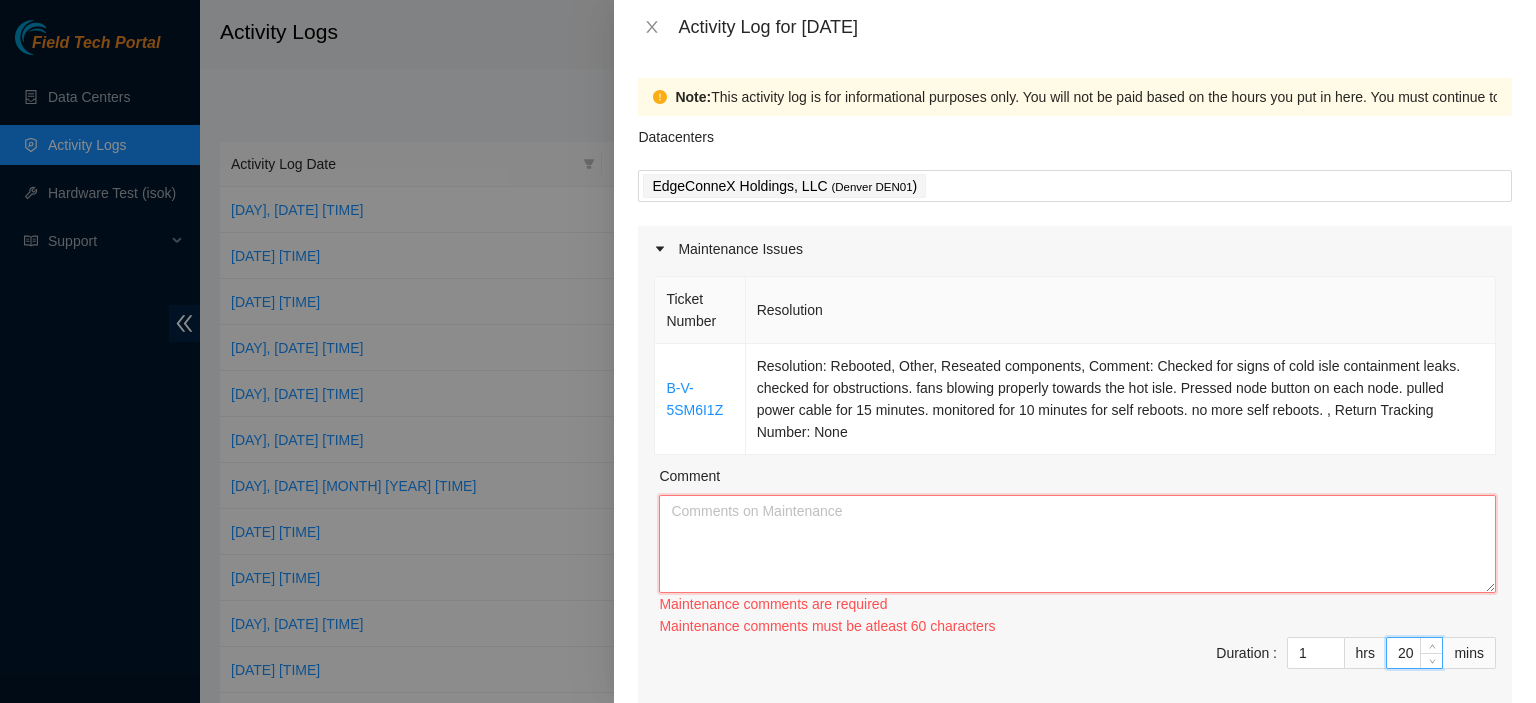 click on "Comment" at bounding box center [1077, 544] 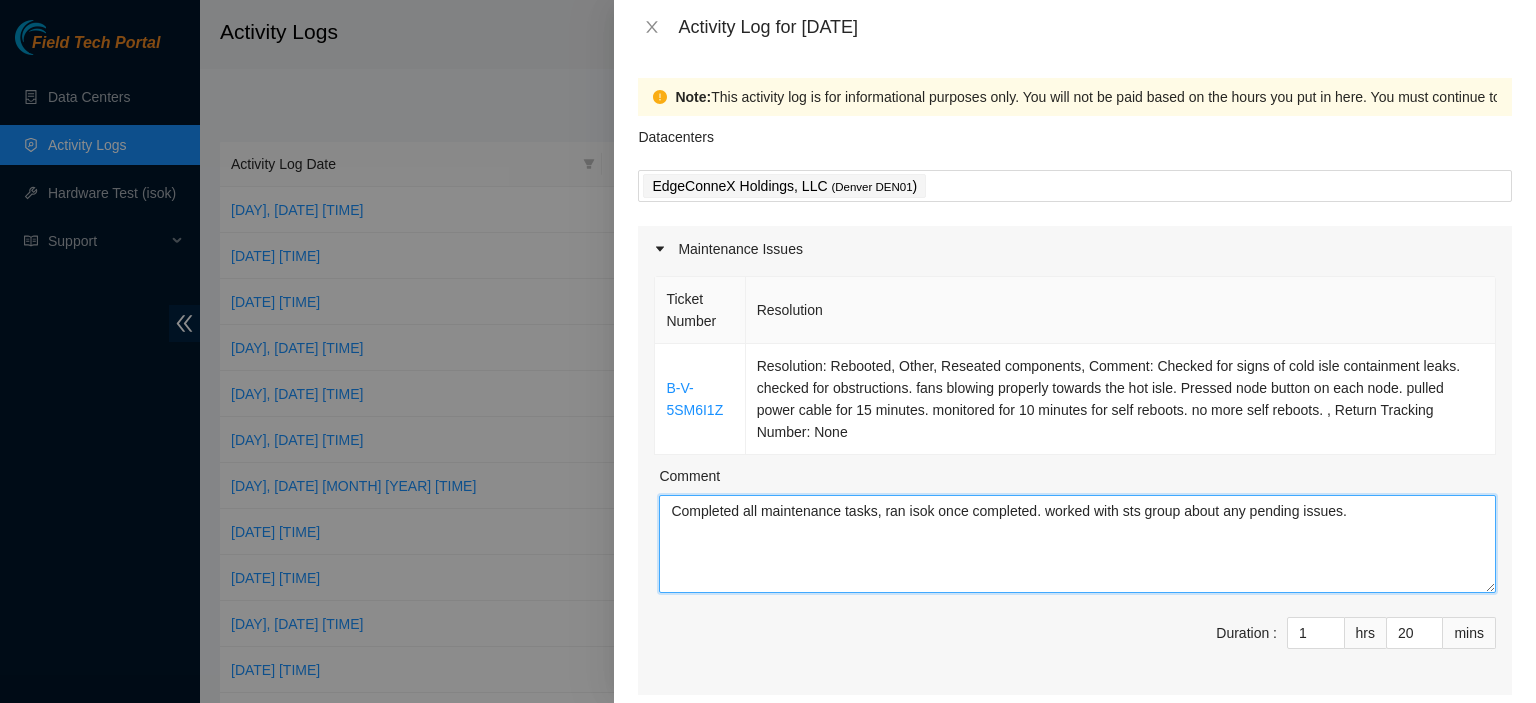 type on "Completed all maintenance tasks, ran isok once completed. worked with sts group about any pending issues." 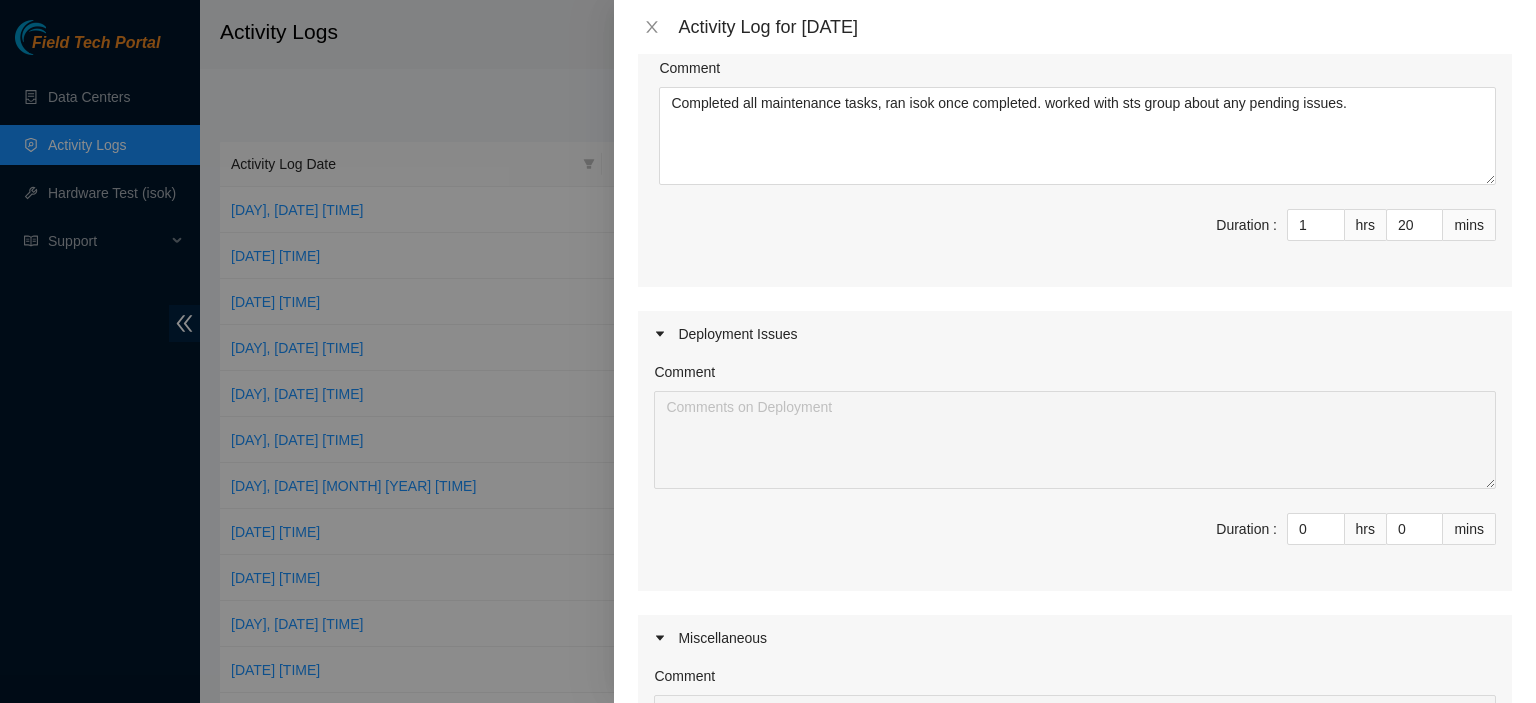 scroll, scrollTop: 432, scrollLeft: 0, axis: vertical 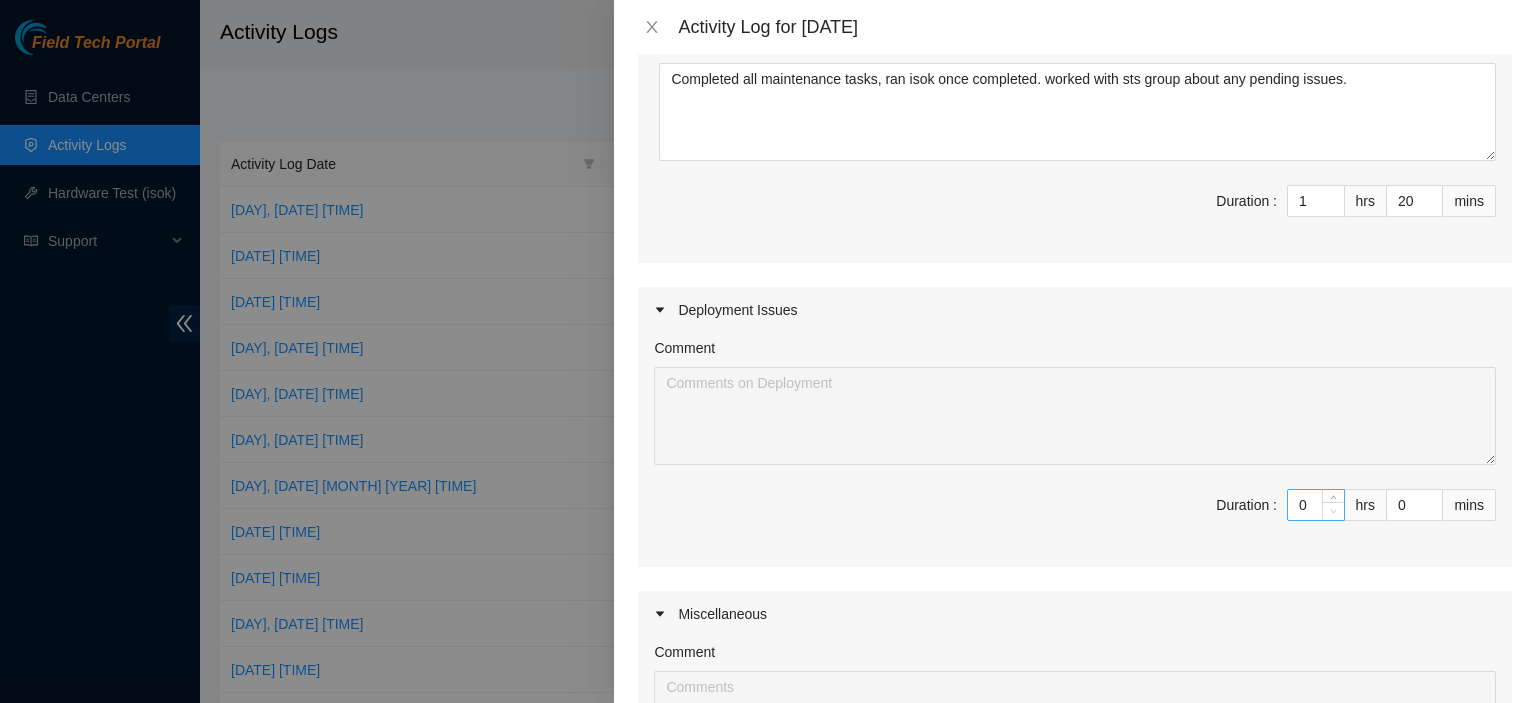 click at bounding box center [1333, 511] 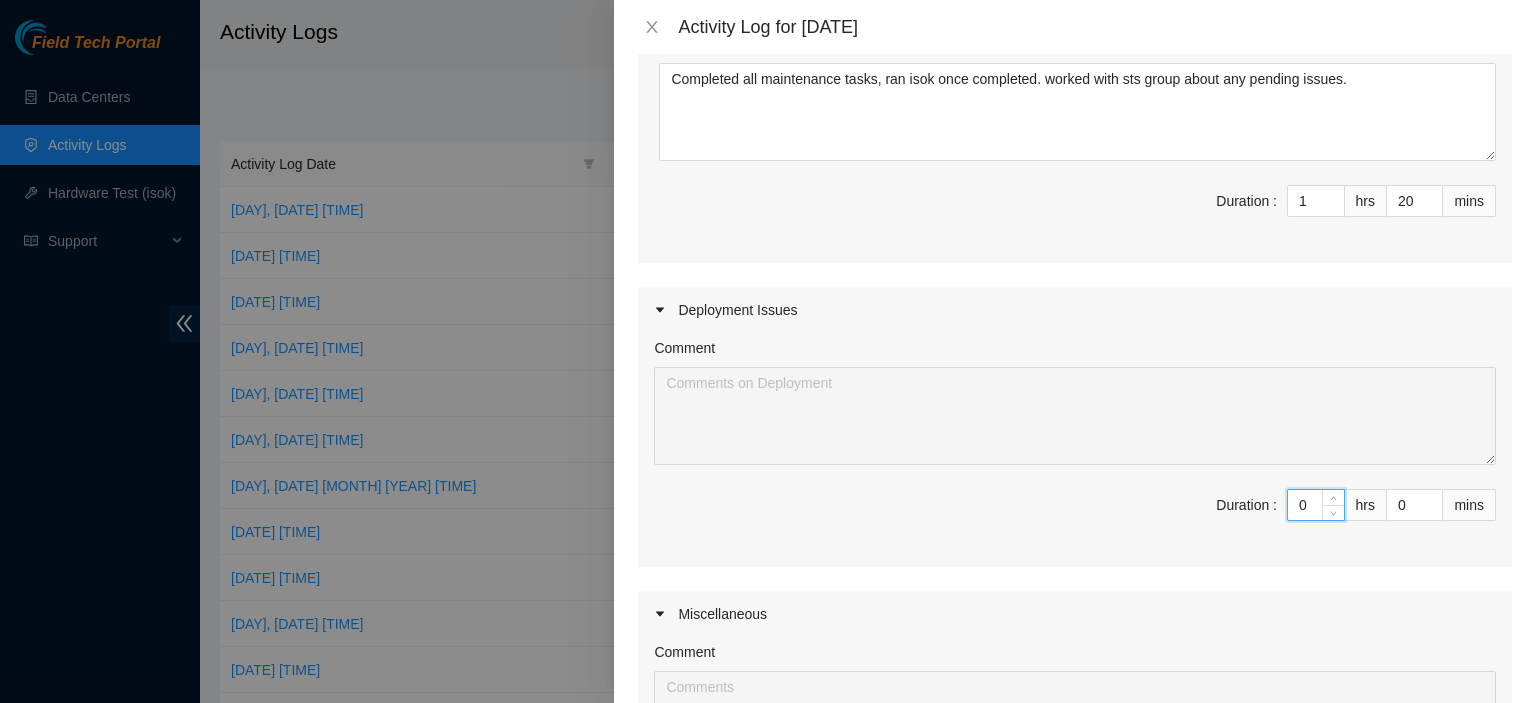 click on "0" at bounding box center [1316, 505] 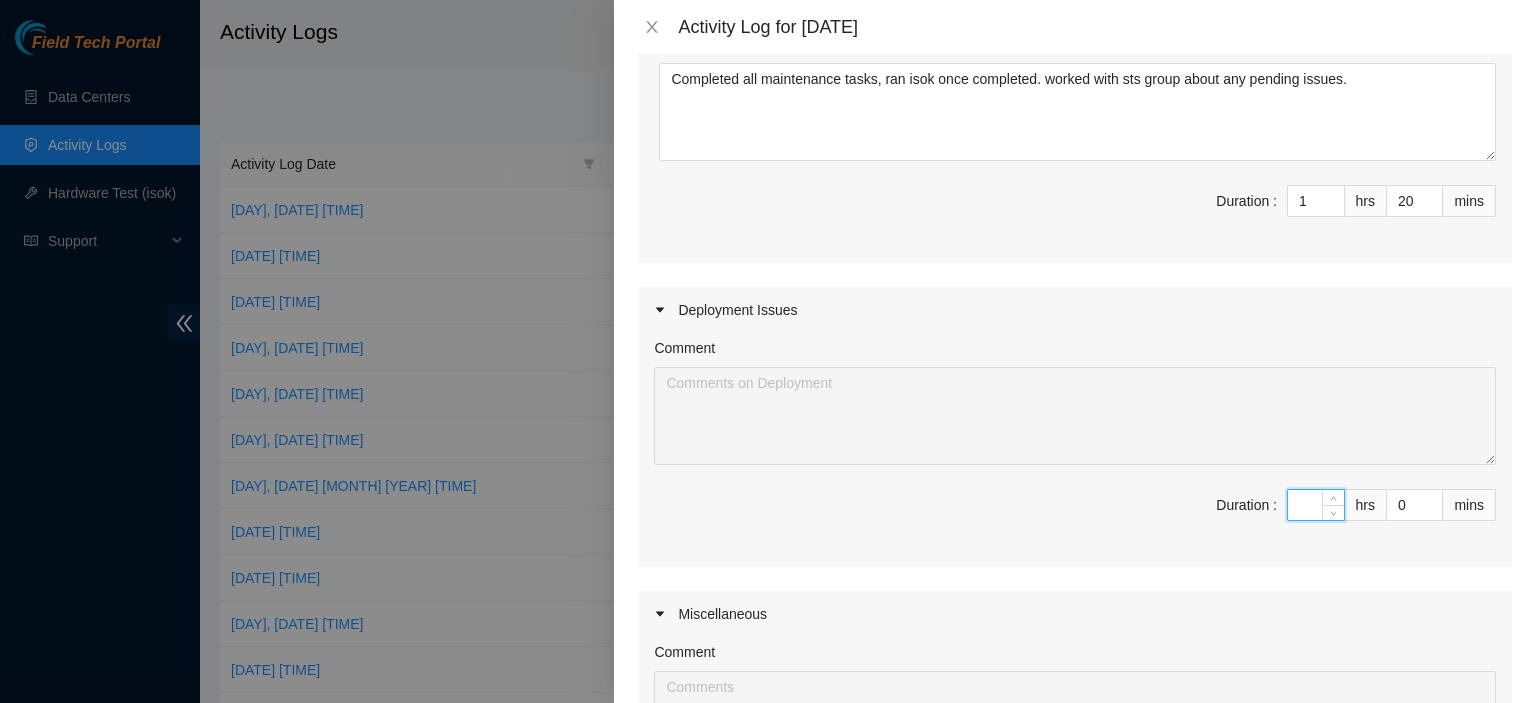 type on "6" 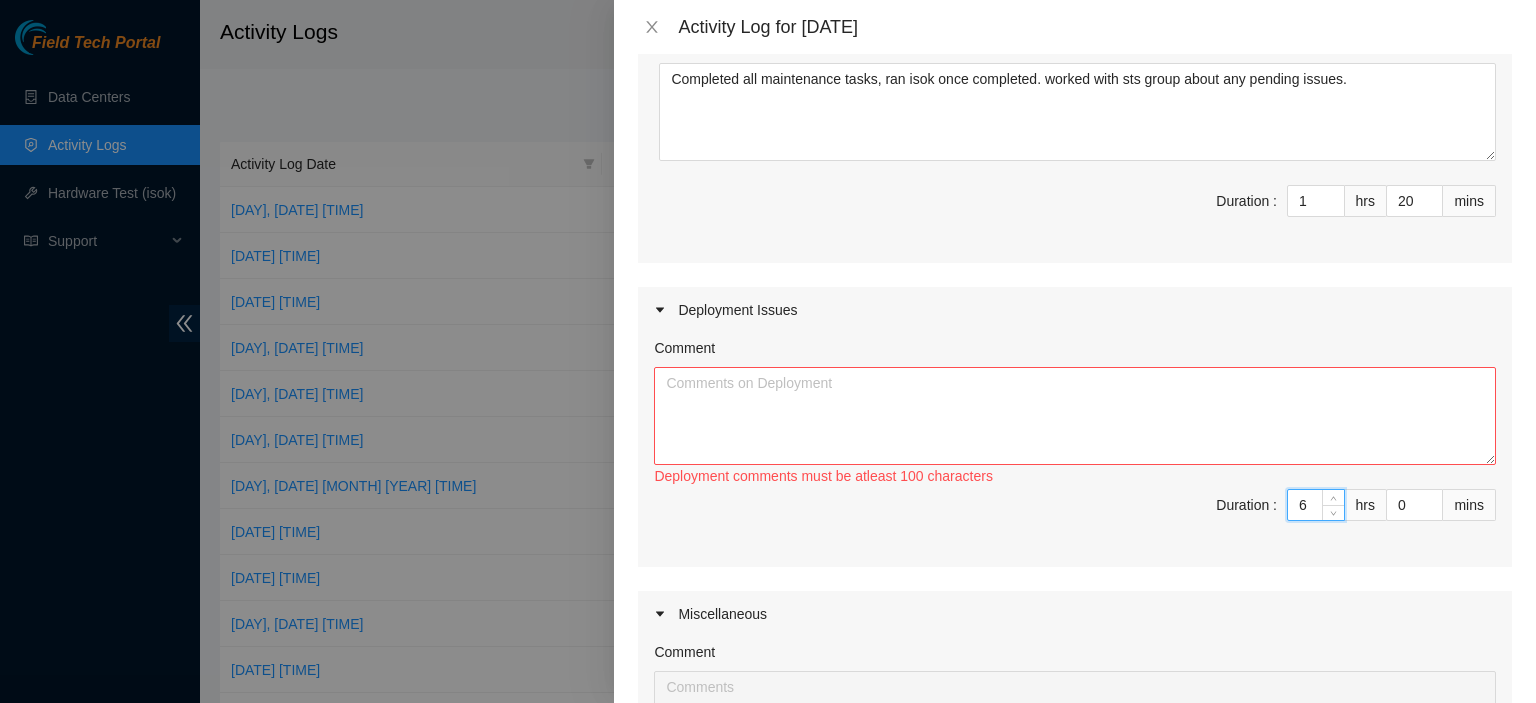 type on "6" 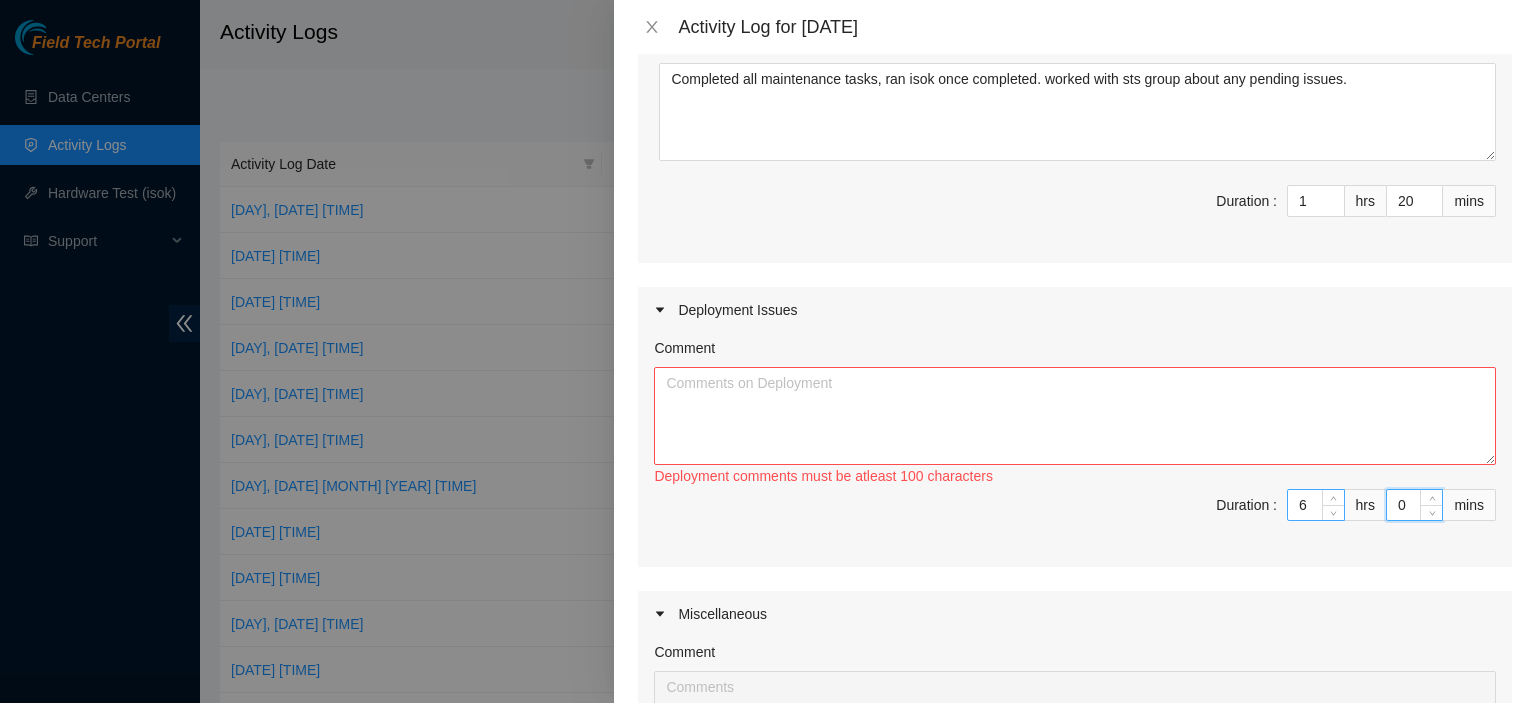 type on "4" 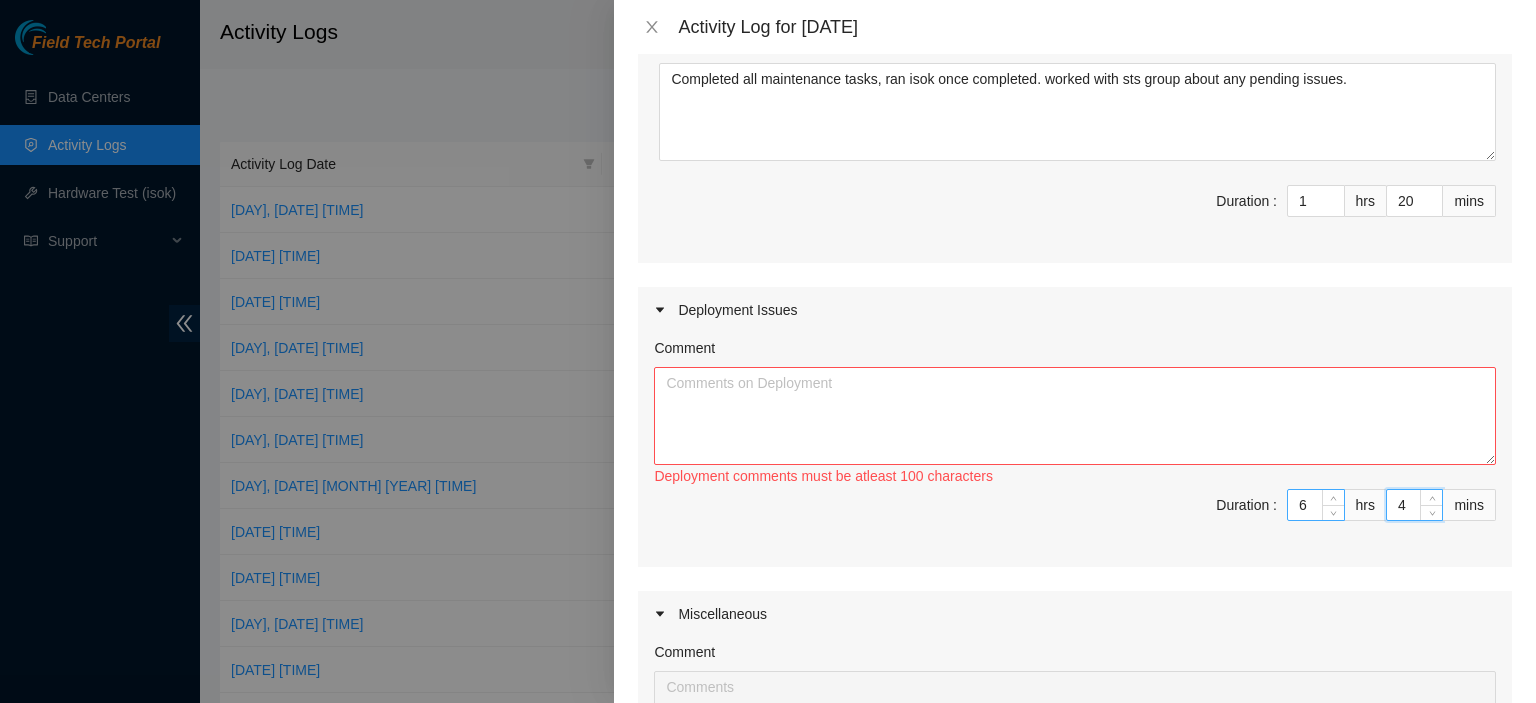 type on "24" 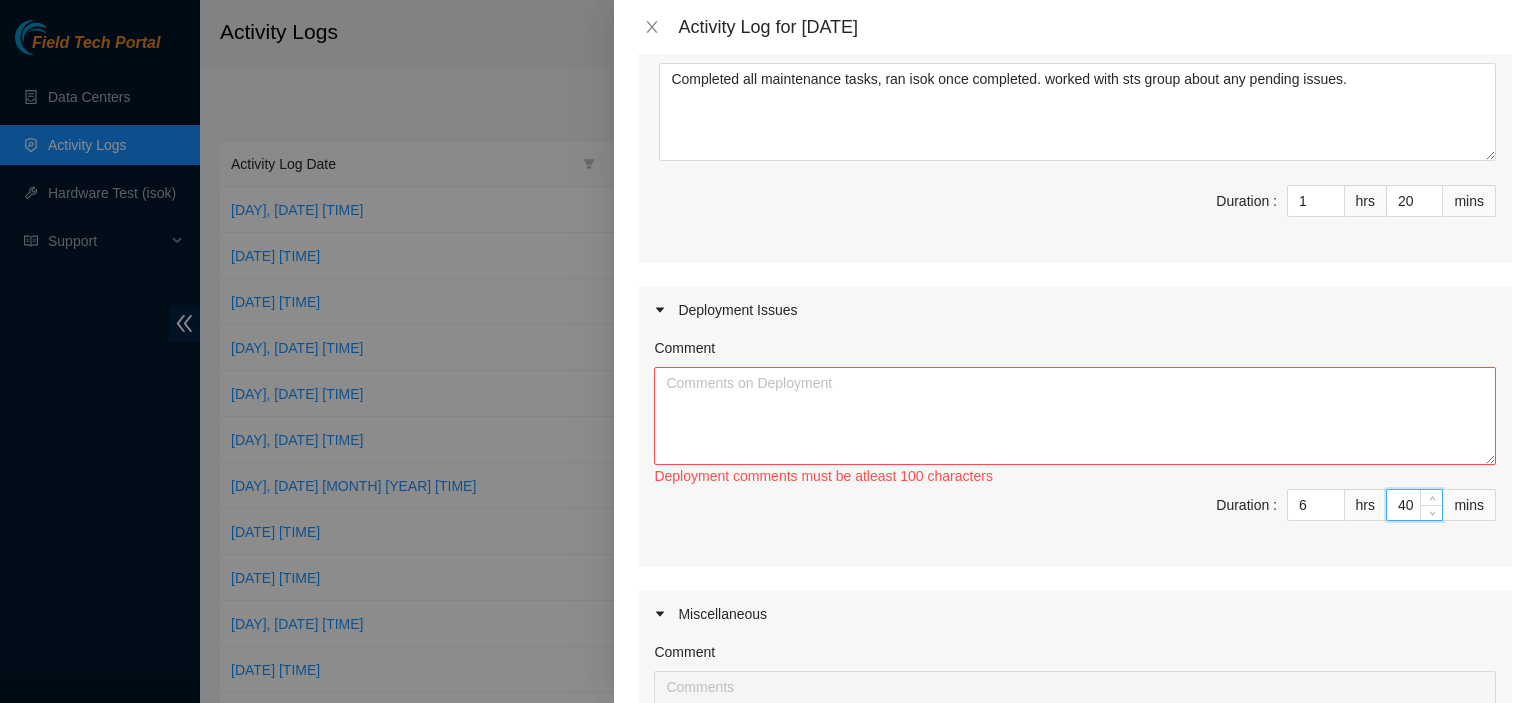 type on "40" 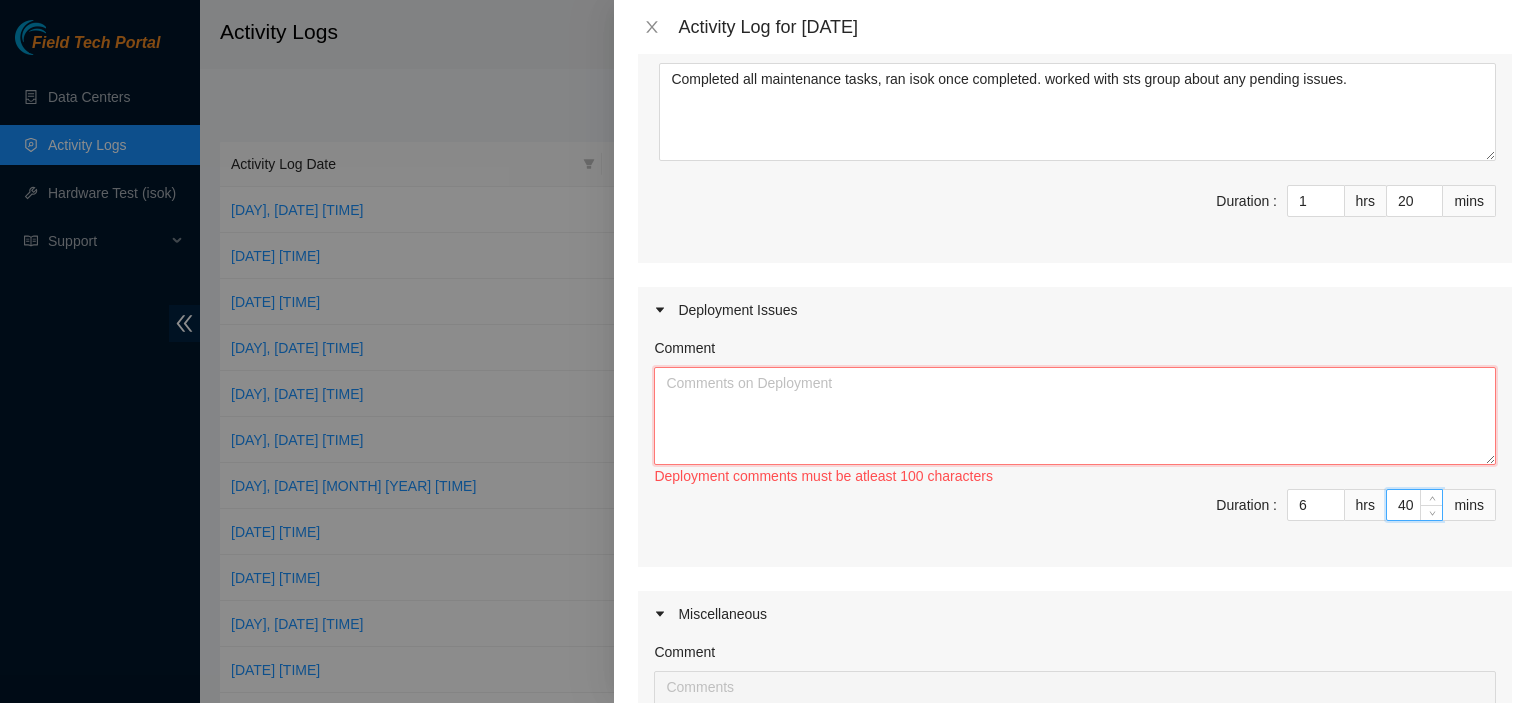 click on "Comment" at bounding box center (1075, 416) 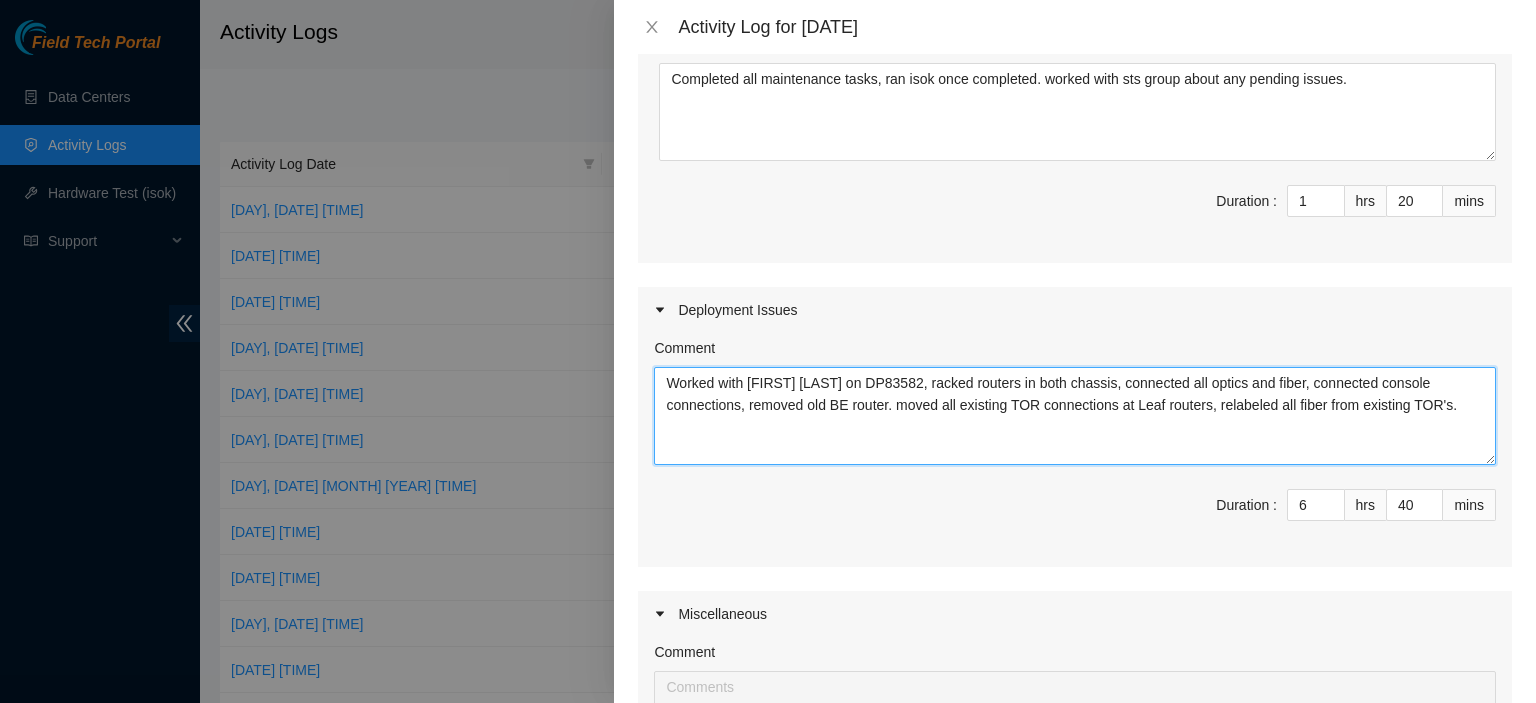 type on "Worked with [FIRST] [LAST] on DP83582, racked routers in both chassis, connected all optics and fiber, connected console connections, removed old BE router. moved all existing TOR connections at Leaf routers, relabeled all fiber from existing TOR's." 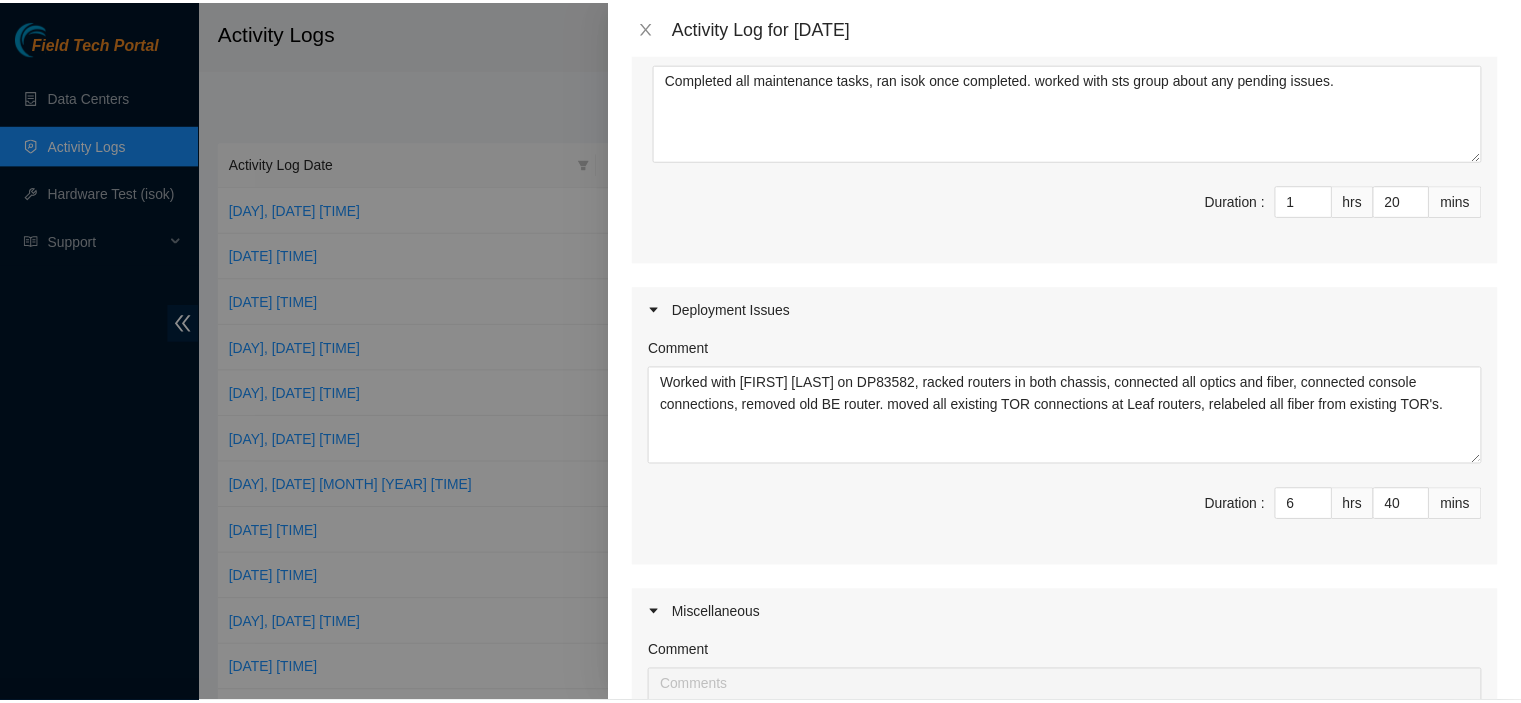 scroll, scrollTop: 814, scrollLeft: 0, axis: vertical 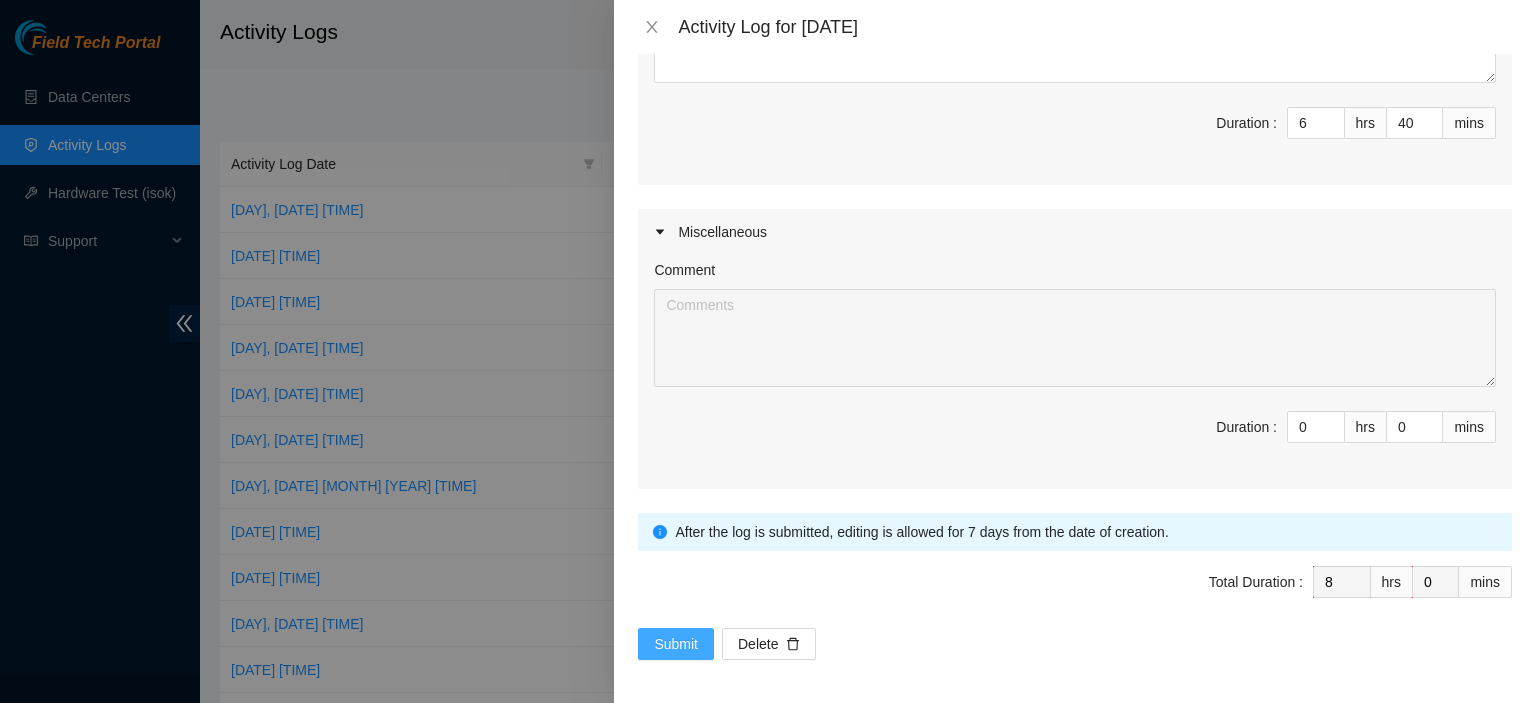 click on "Submit" at bounding box center [676, 644] 